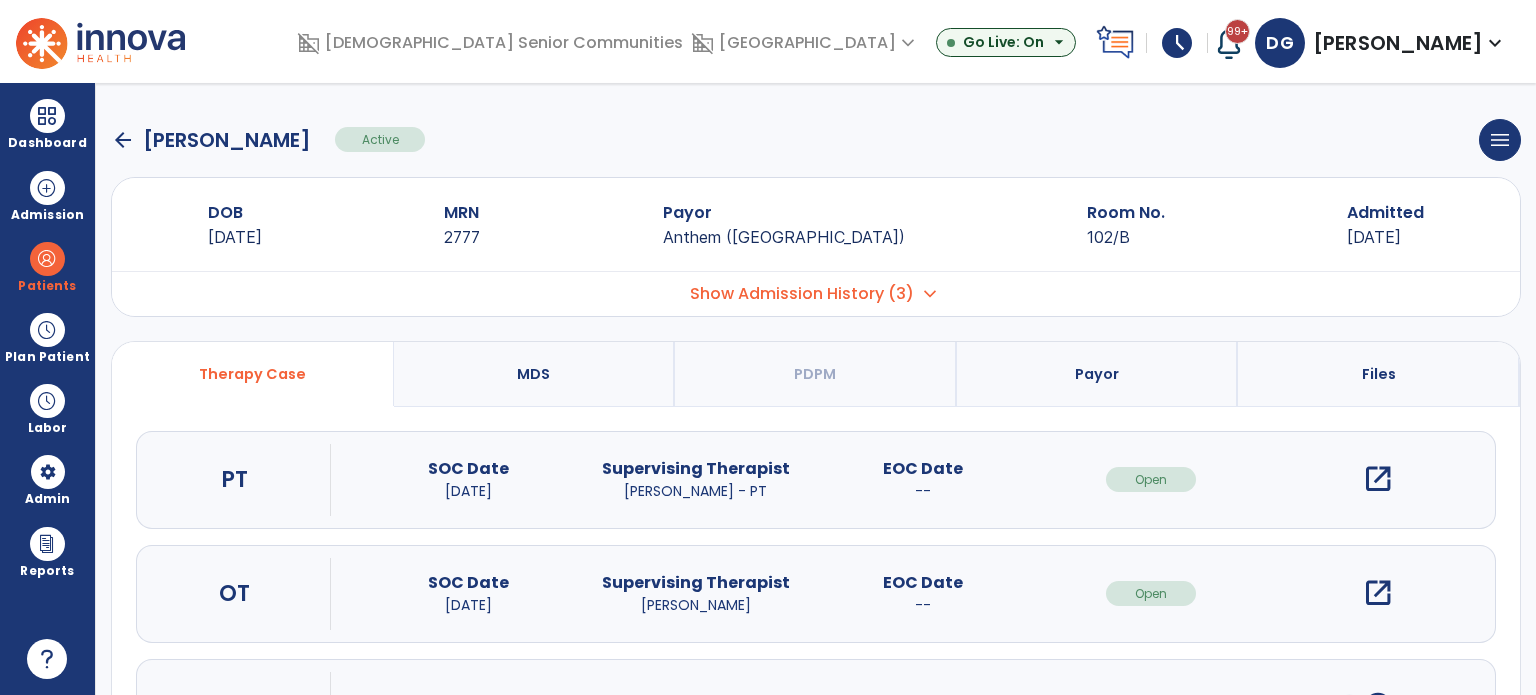 scroll, scrollTop: 0, scrollLeft: 0, axis: both 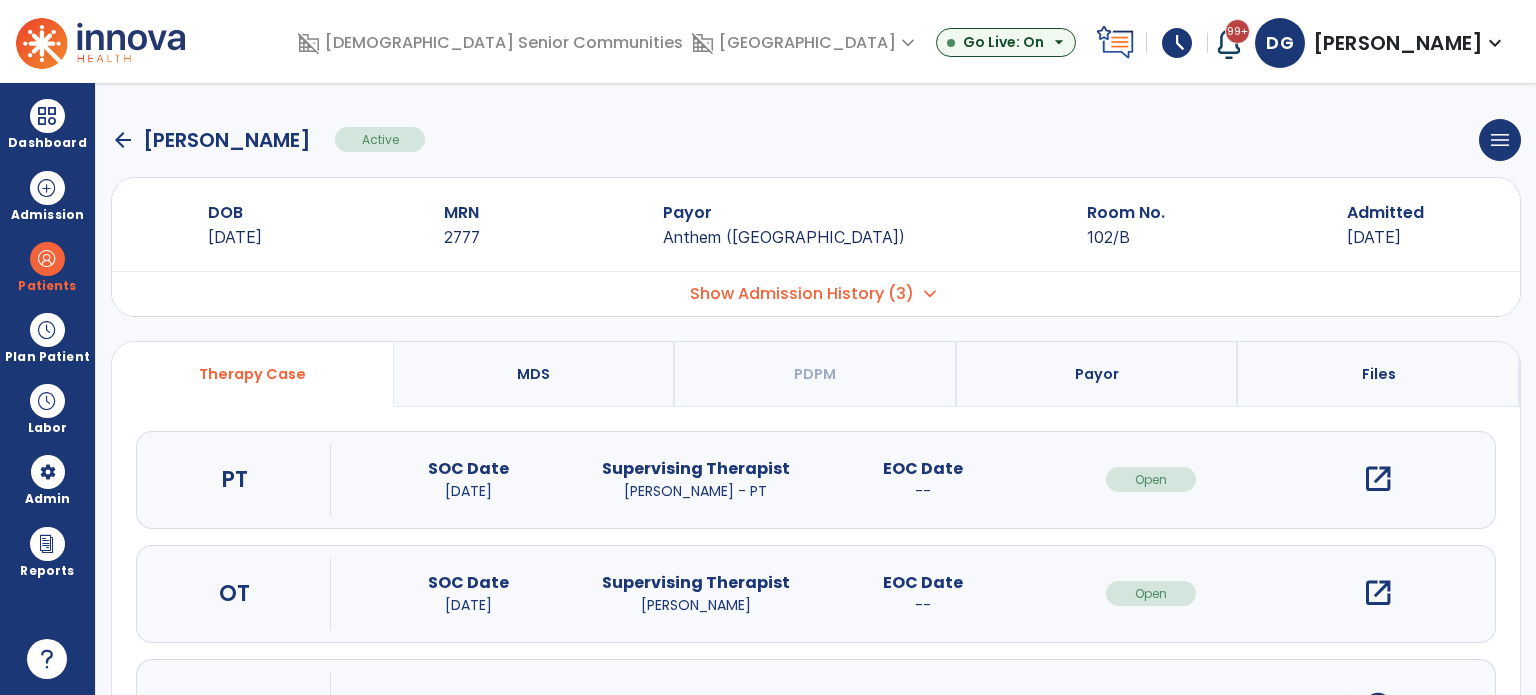 click at bounding box center [47, 330] 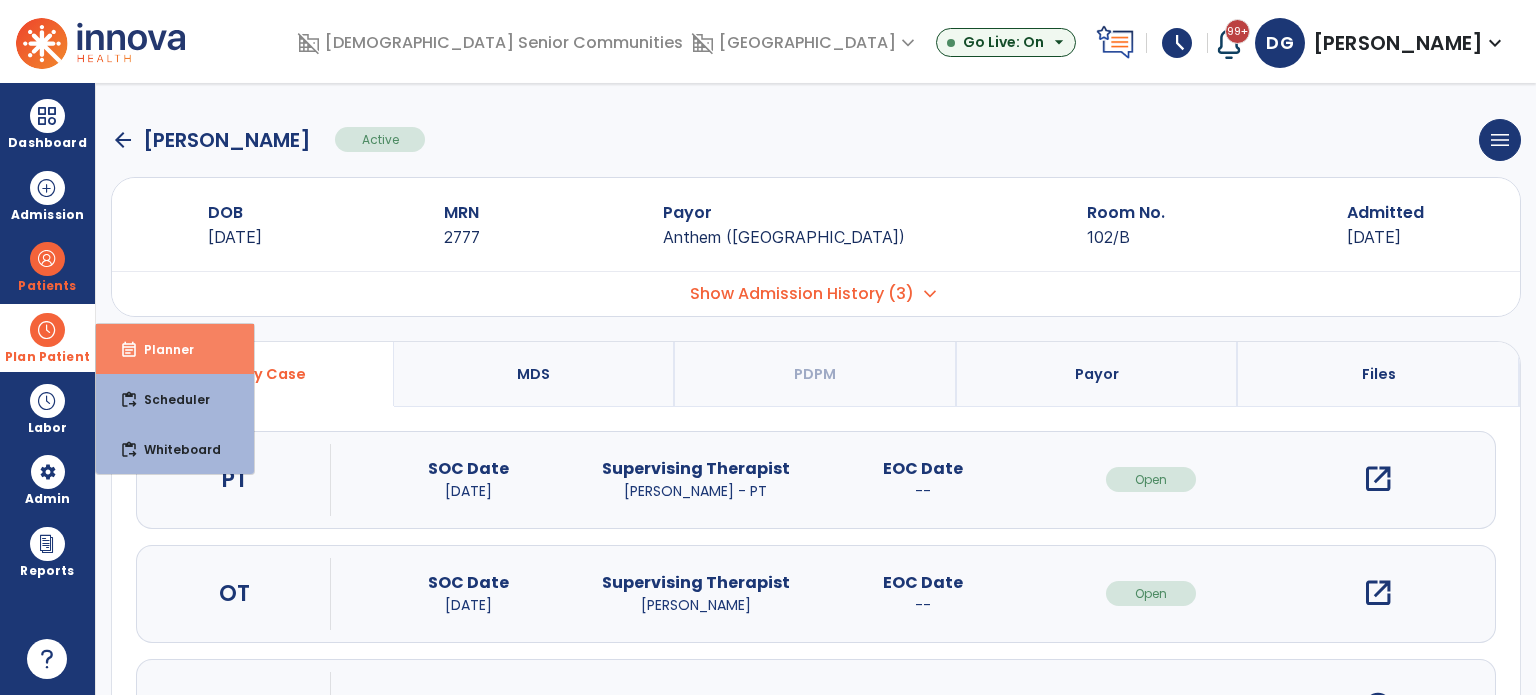 click on "Planner" at bounding box center (161, 349) 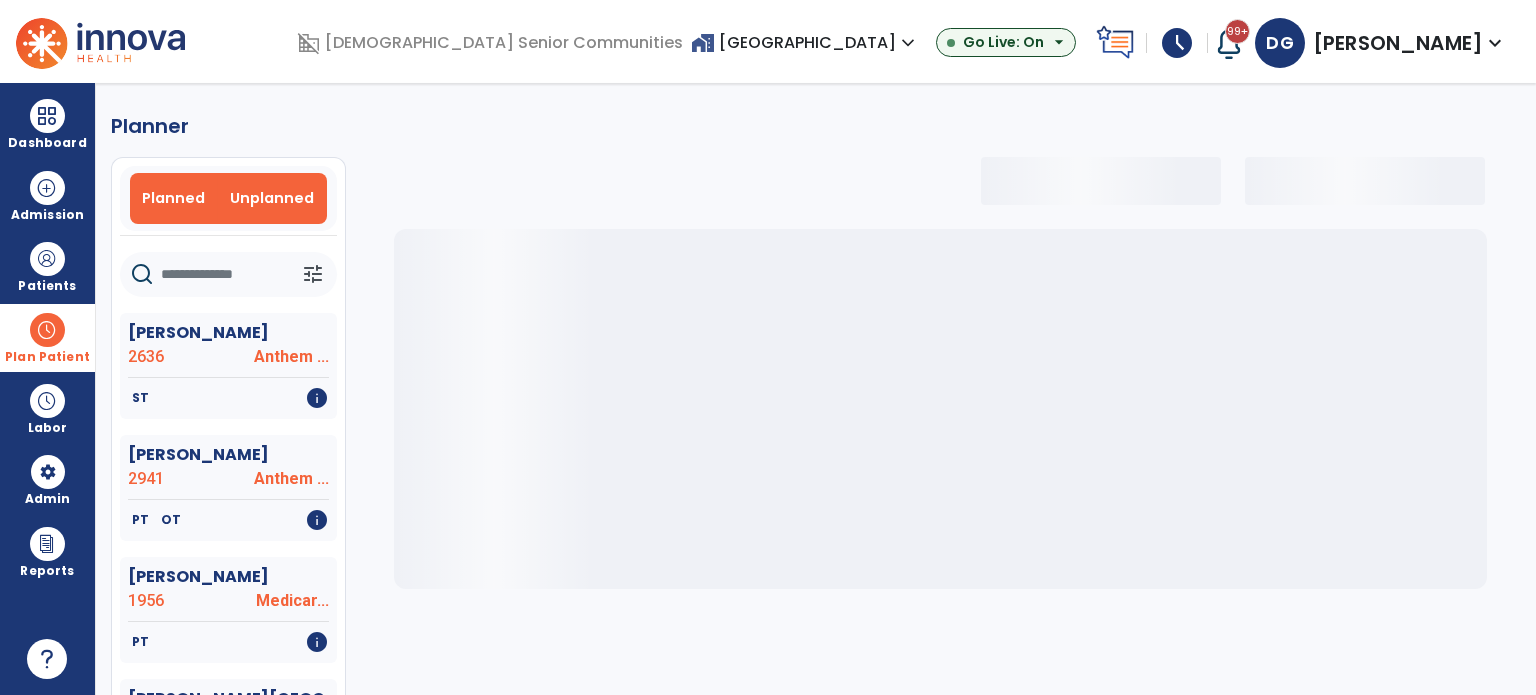 select on "***" 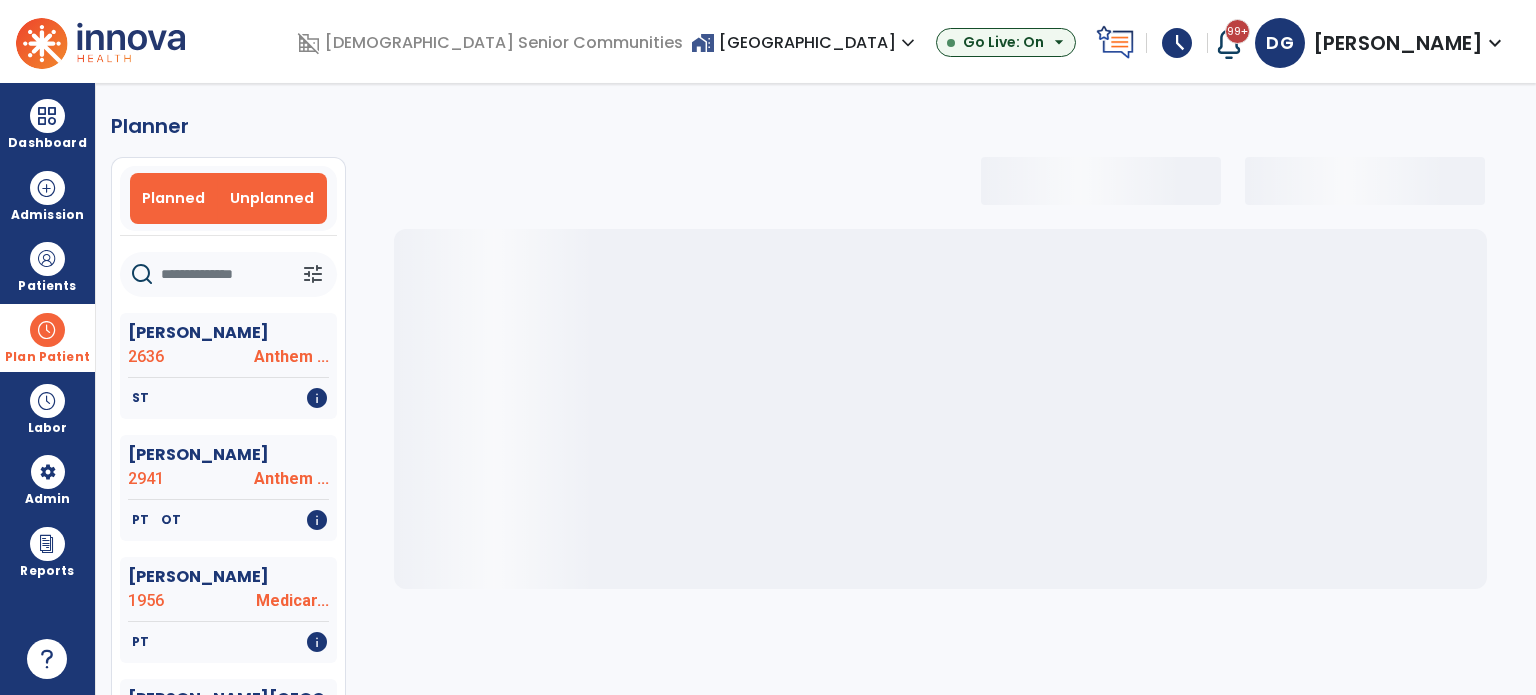 select on "***" 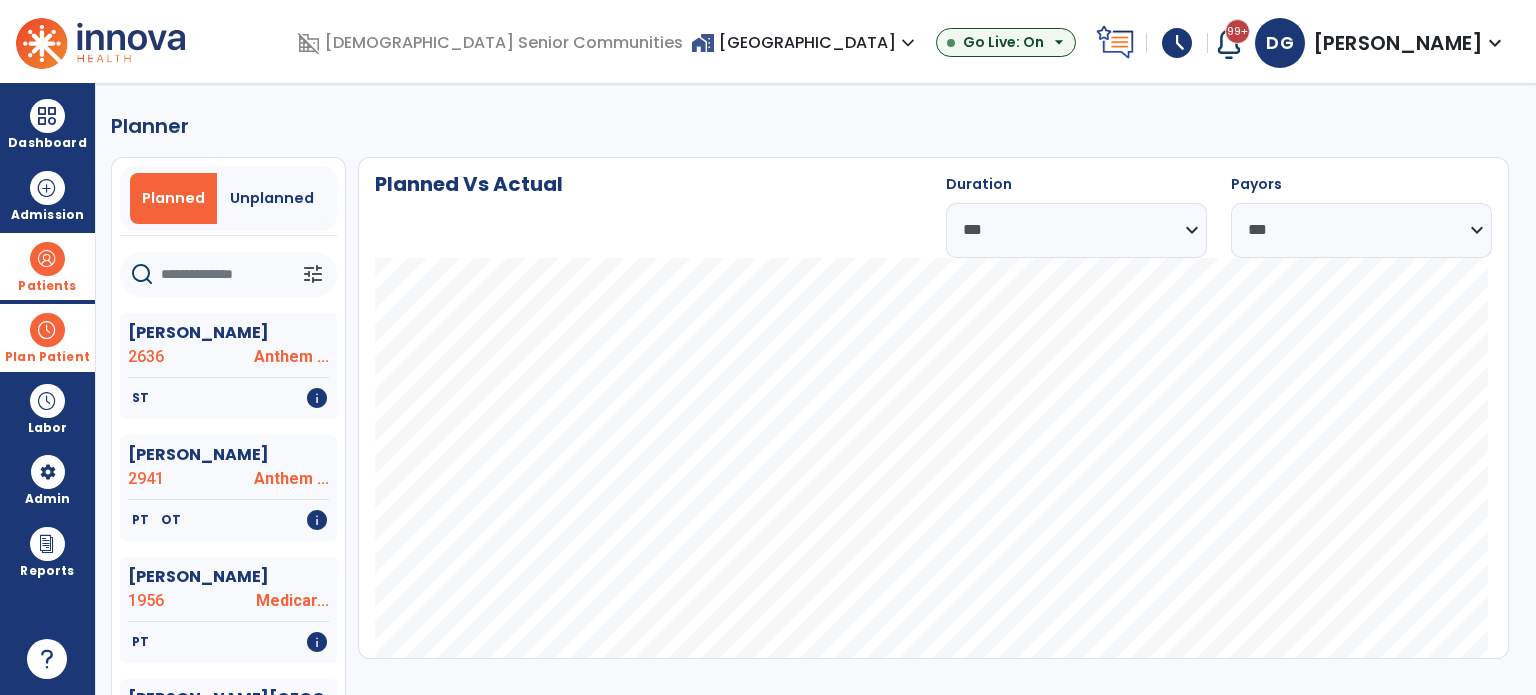 click on "Patients" at bounding box center [47, 266] 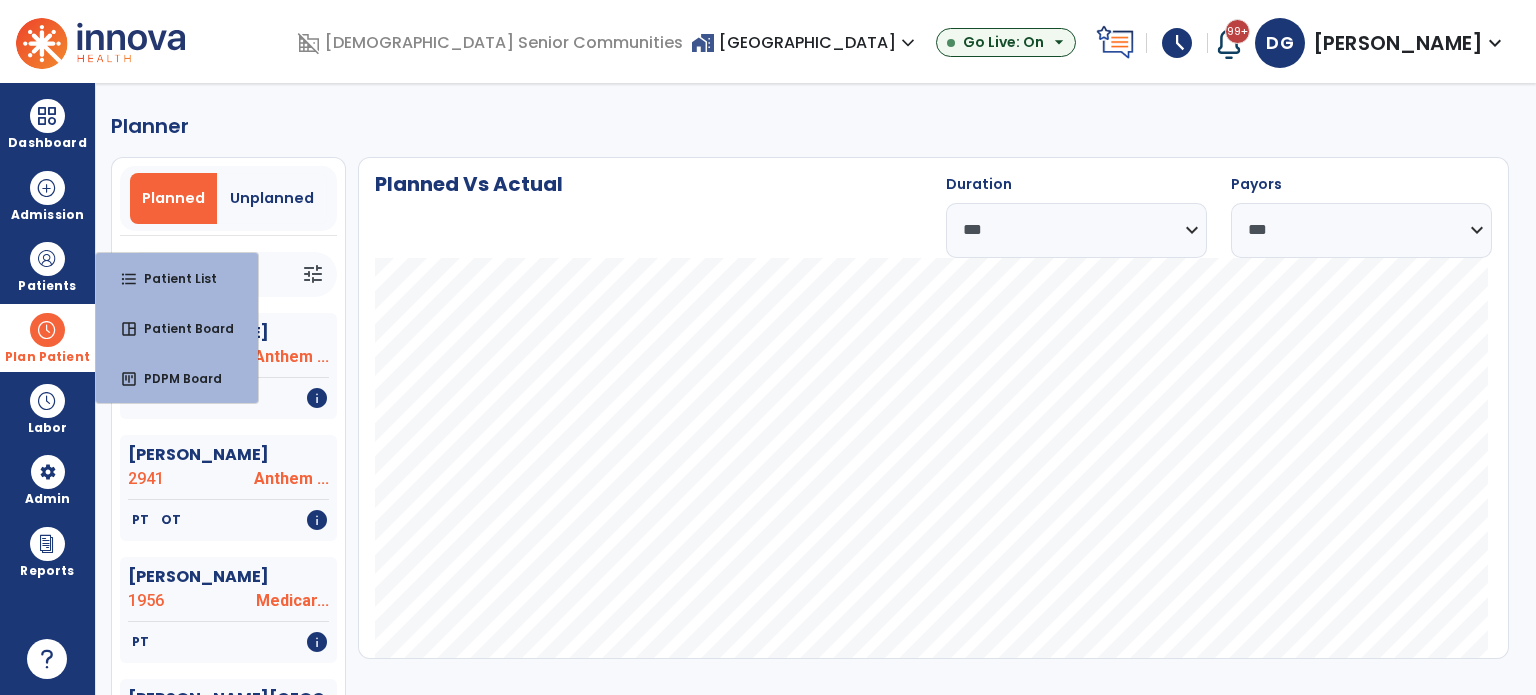 click at bounding box center [47, 330] 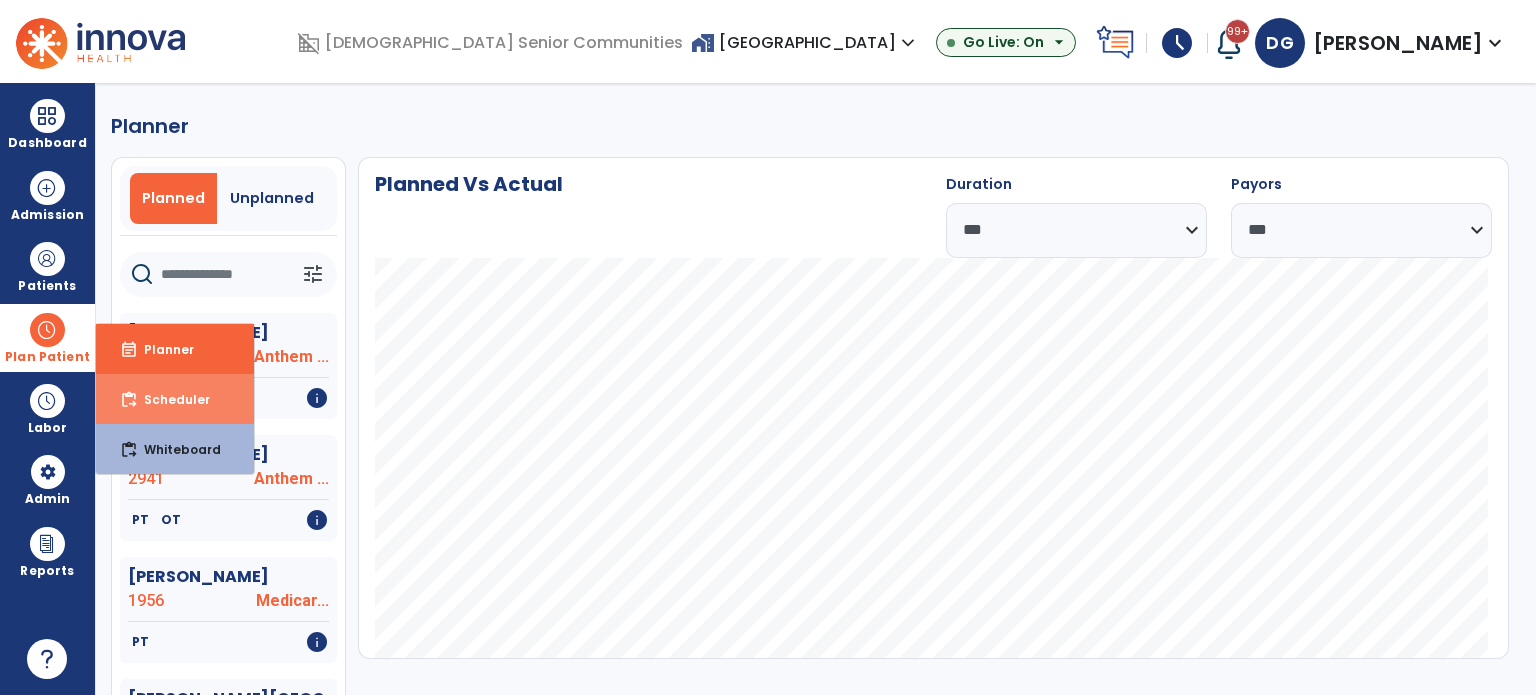 click on "Scheduler" at bounding box center [169, 399] 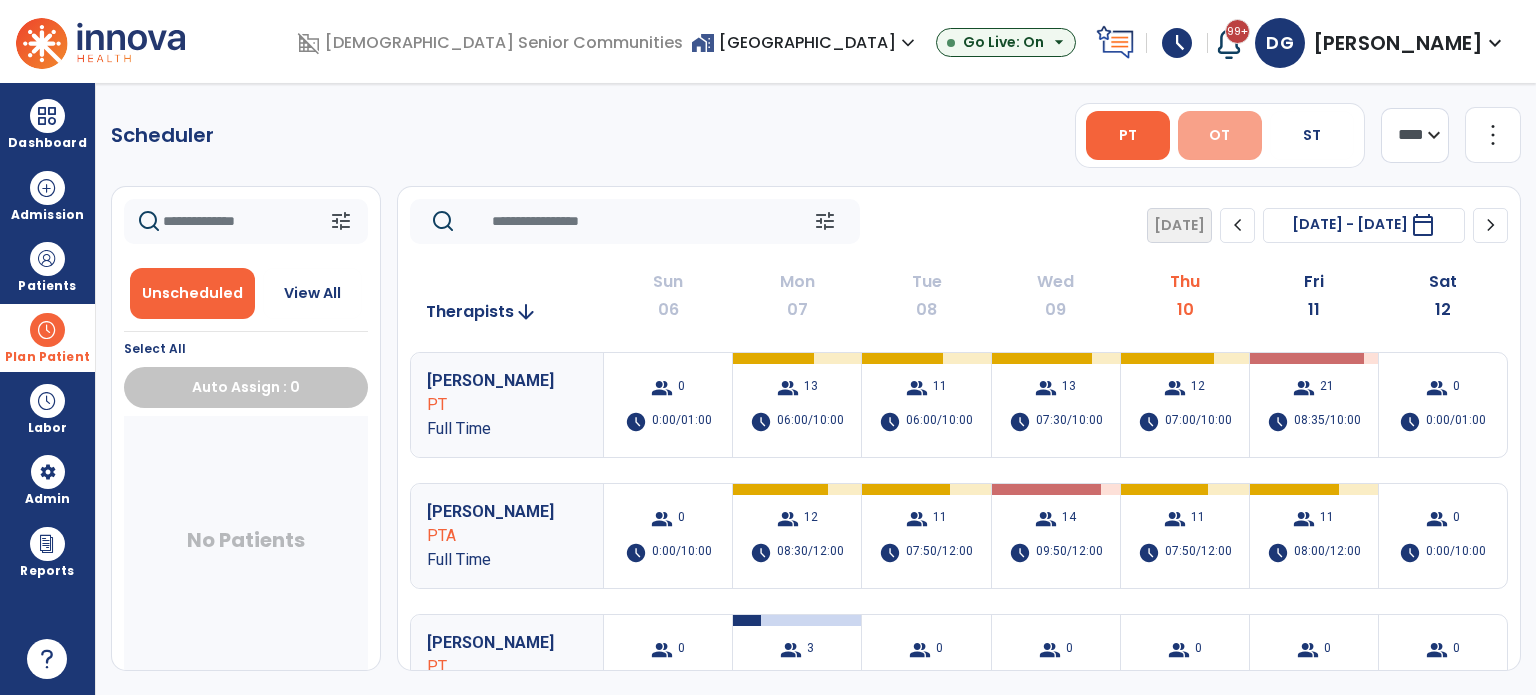 click on "OT" at bounding box center [1219, 135] 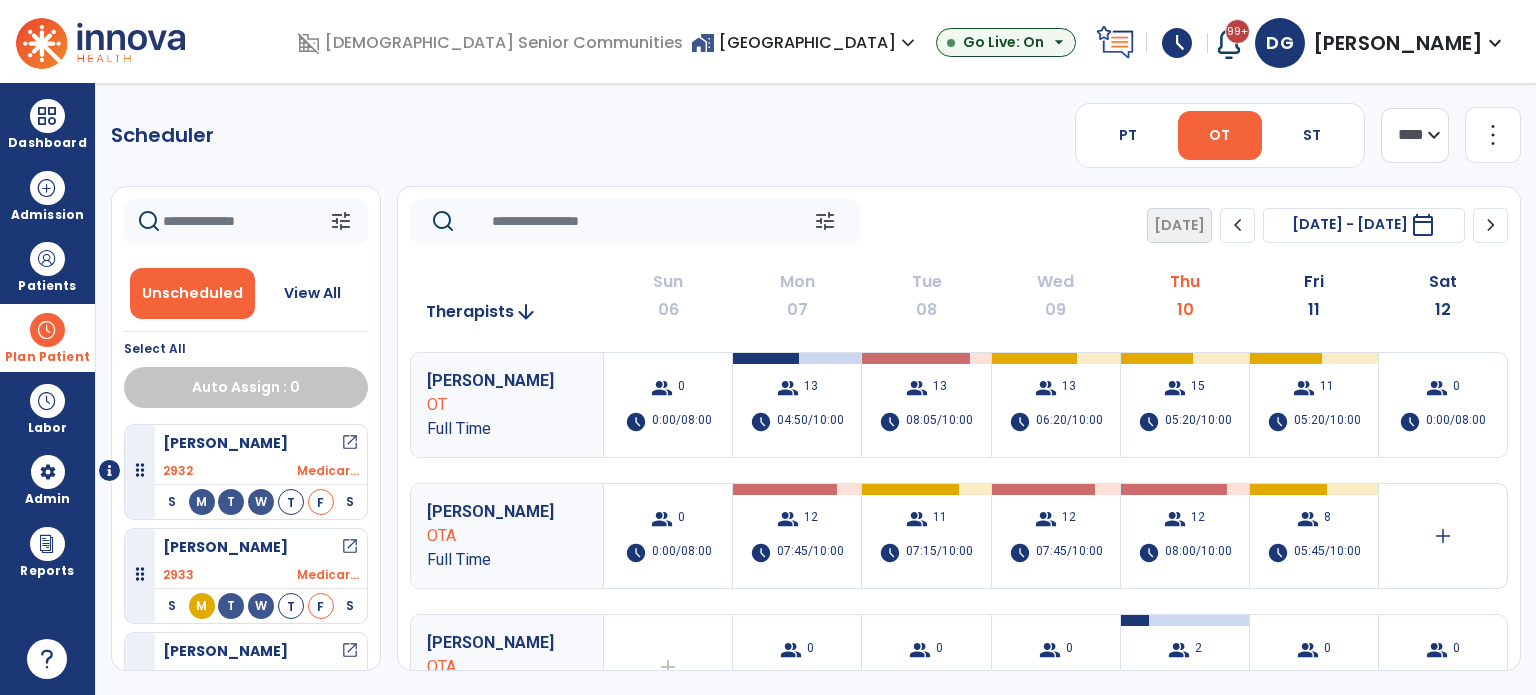click on "**** ***" 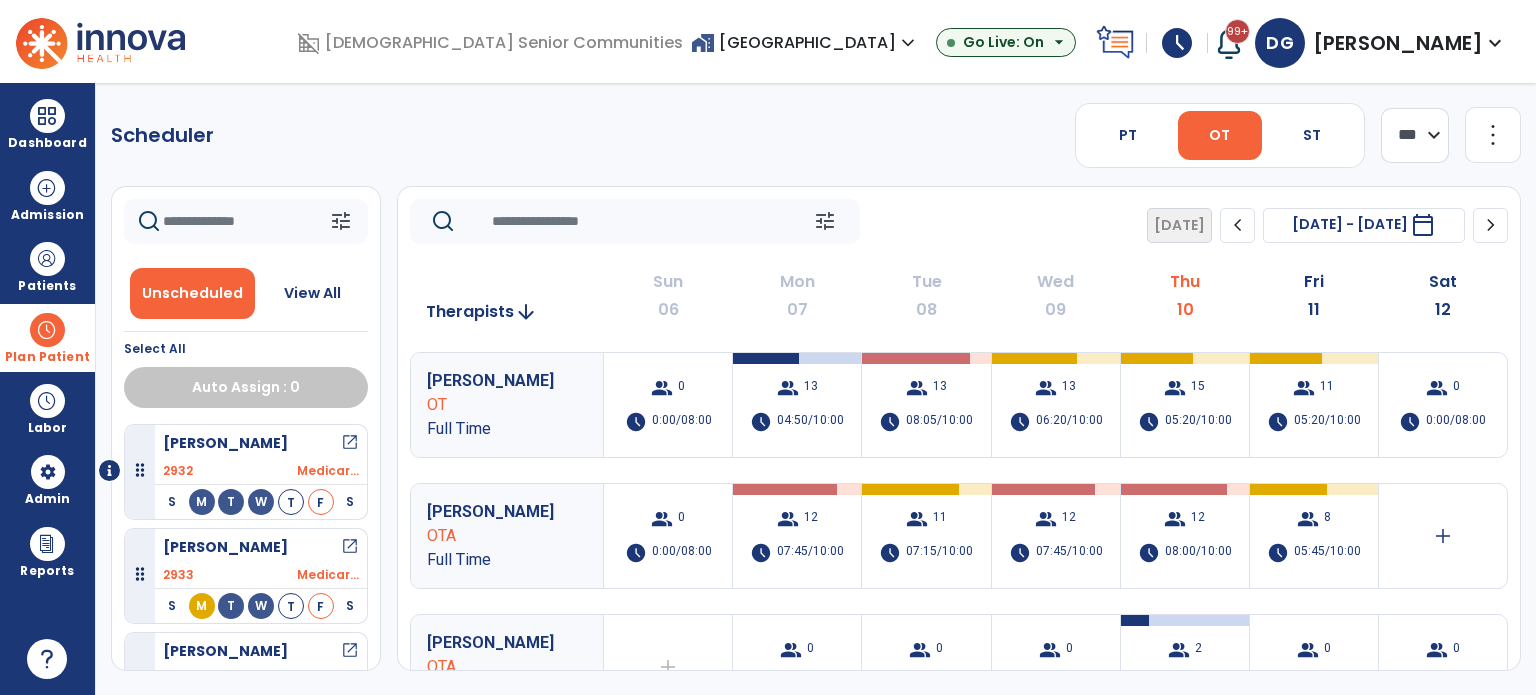 click on "**** ***" 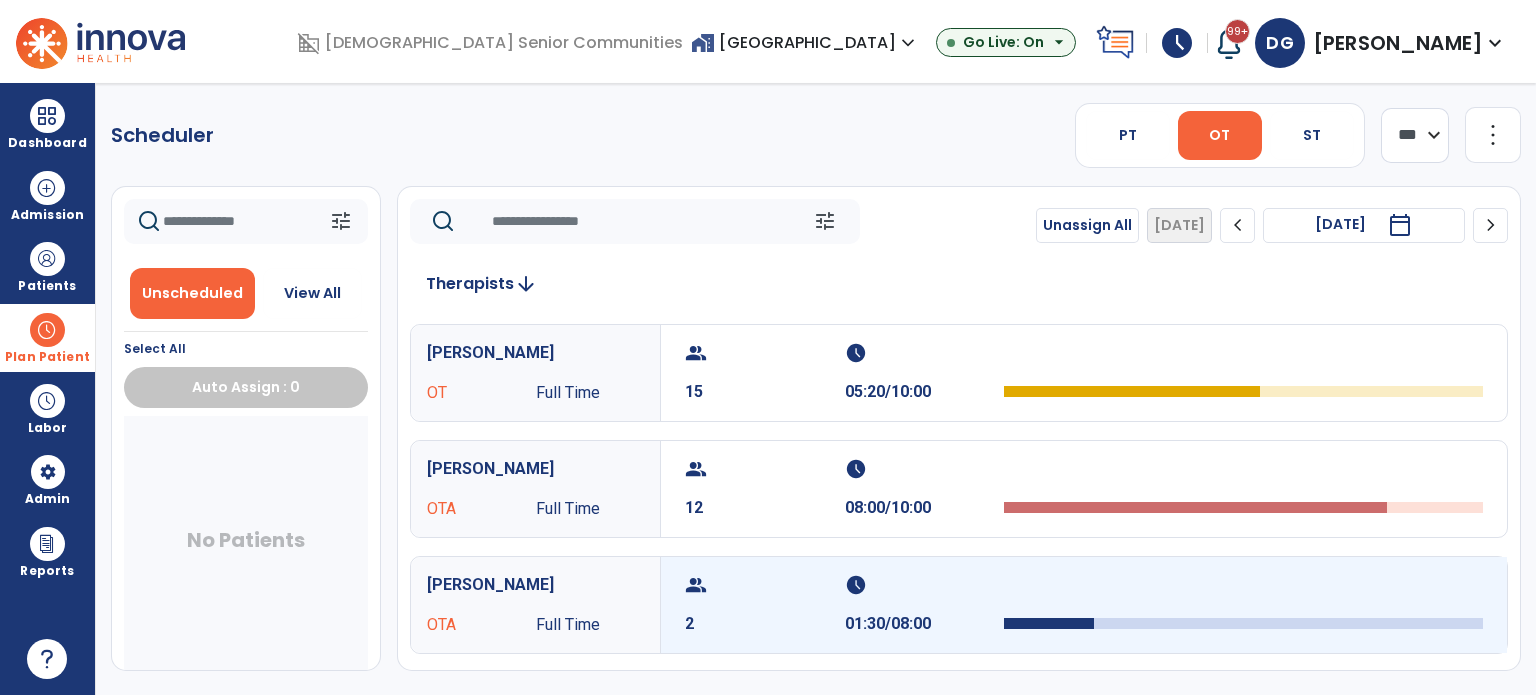click at bounding box center [1243, 591] 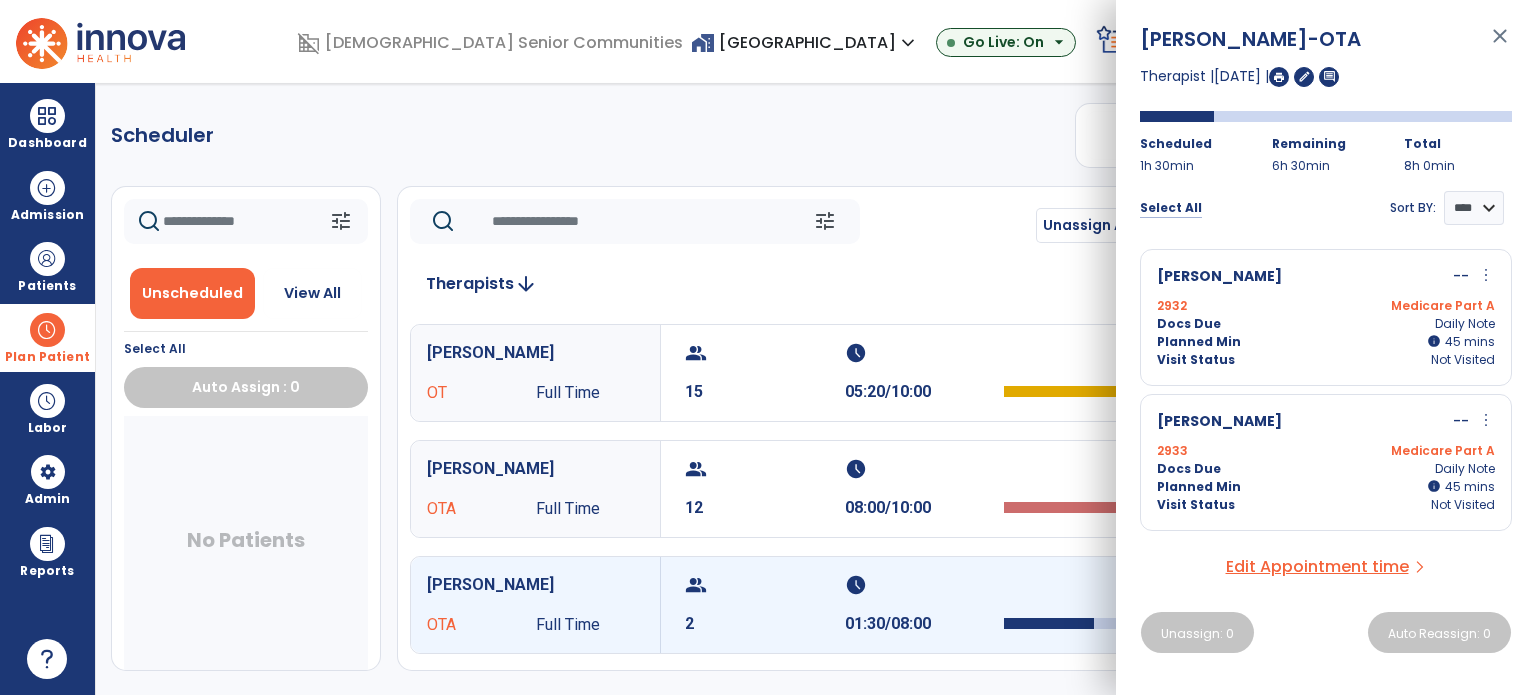 click on "Select All" at bounding box center [1171, 208] 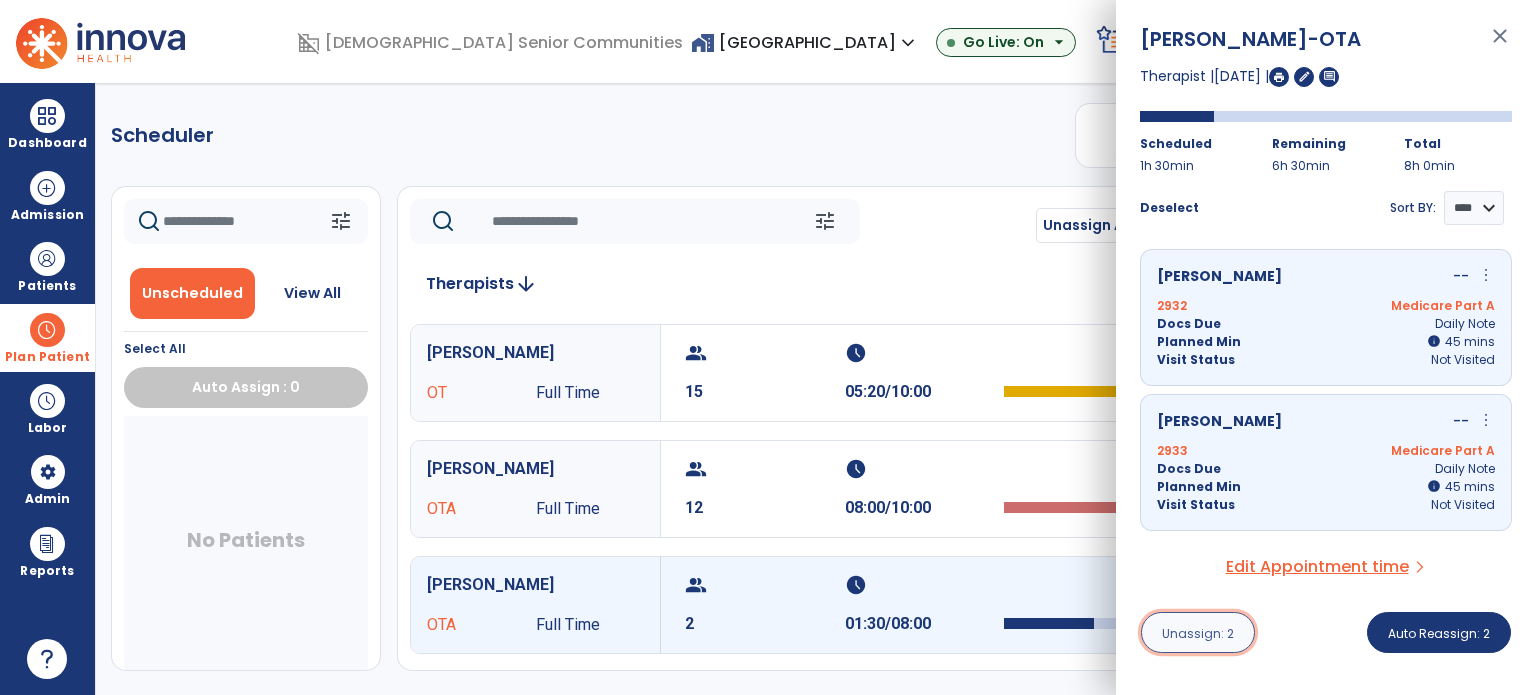 click on "Unassign: 2" at bounding box center (1198, 633) 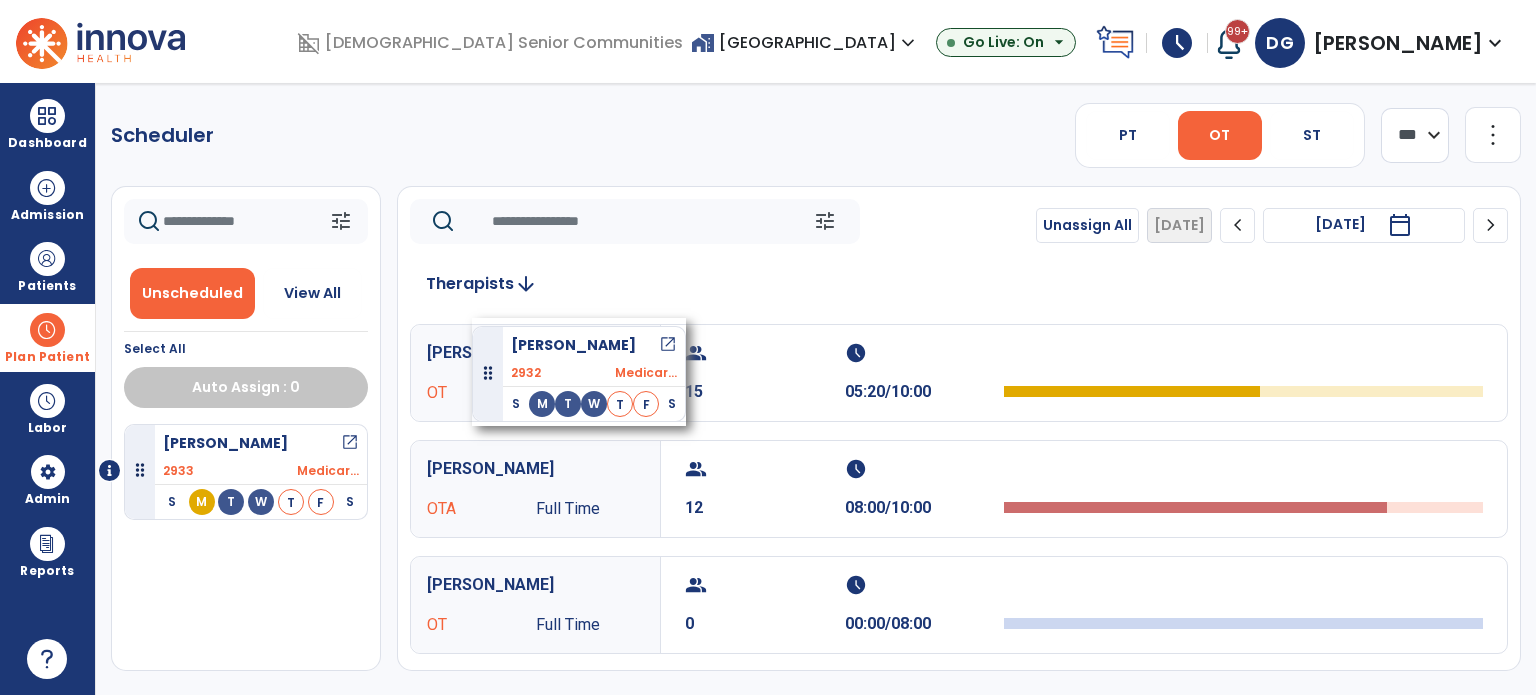 drag, startPoint x: 296, startPoint y: 467, endPoint x: 472, endPoint y: 318, distance: 230.6014 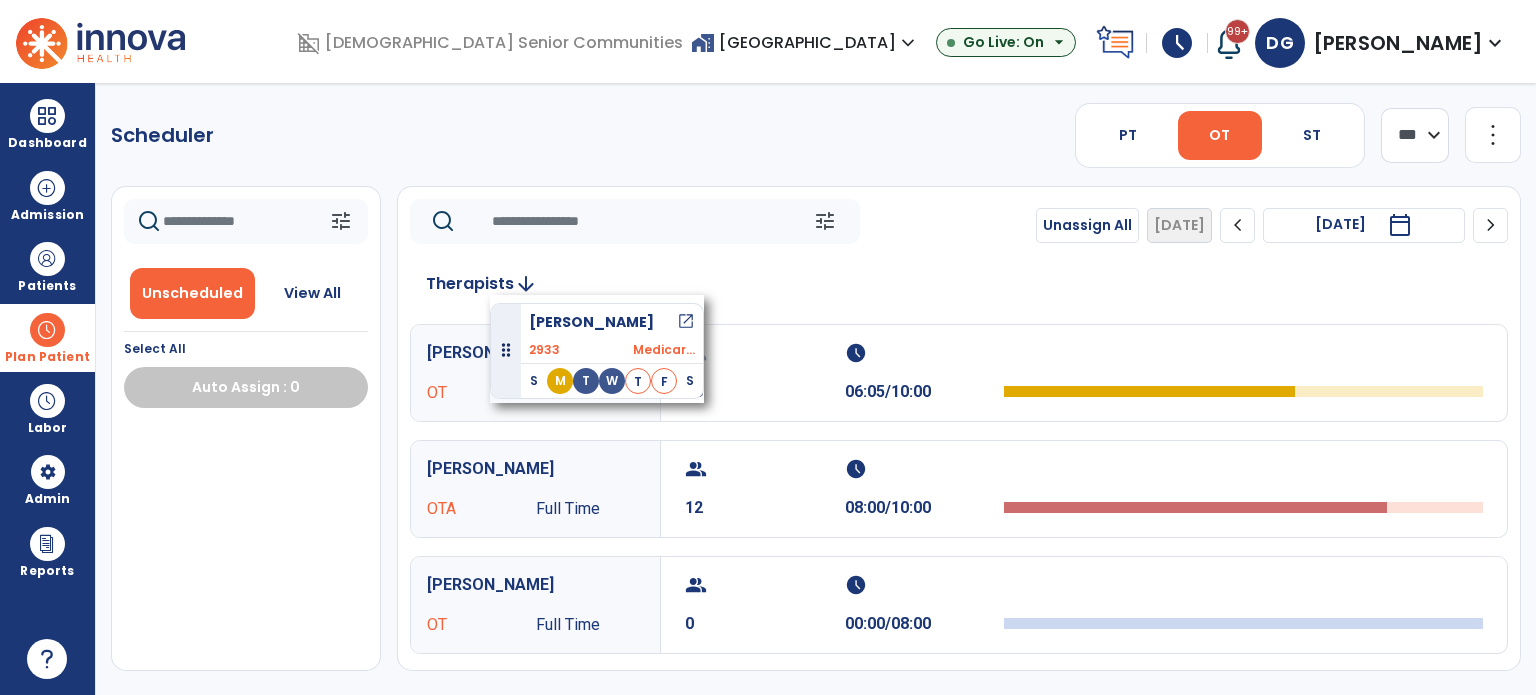 drag, startPoint x: 244, startPoint y: 460, endPoint x: 490, endPoint y: 295, distance: 296.21106 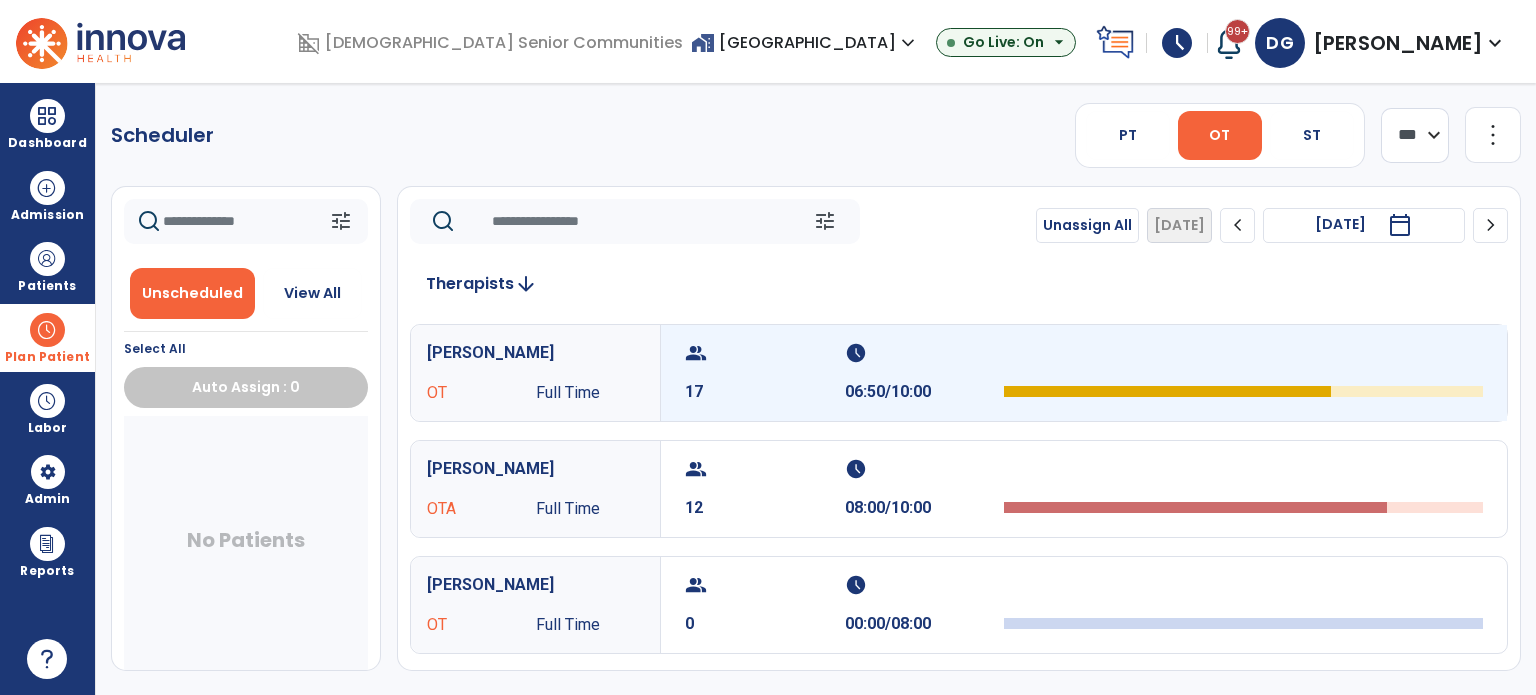 click at bounding box center [1243, 373] 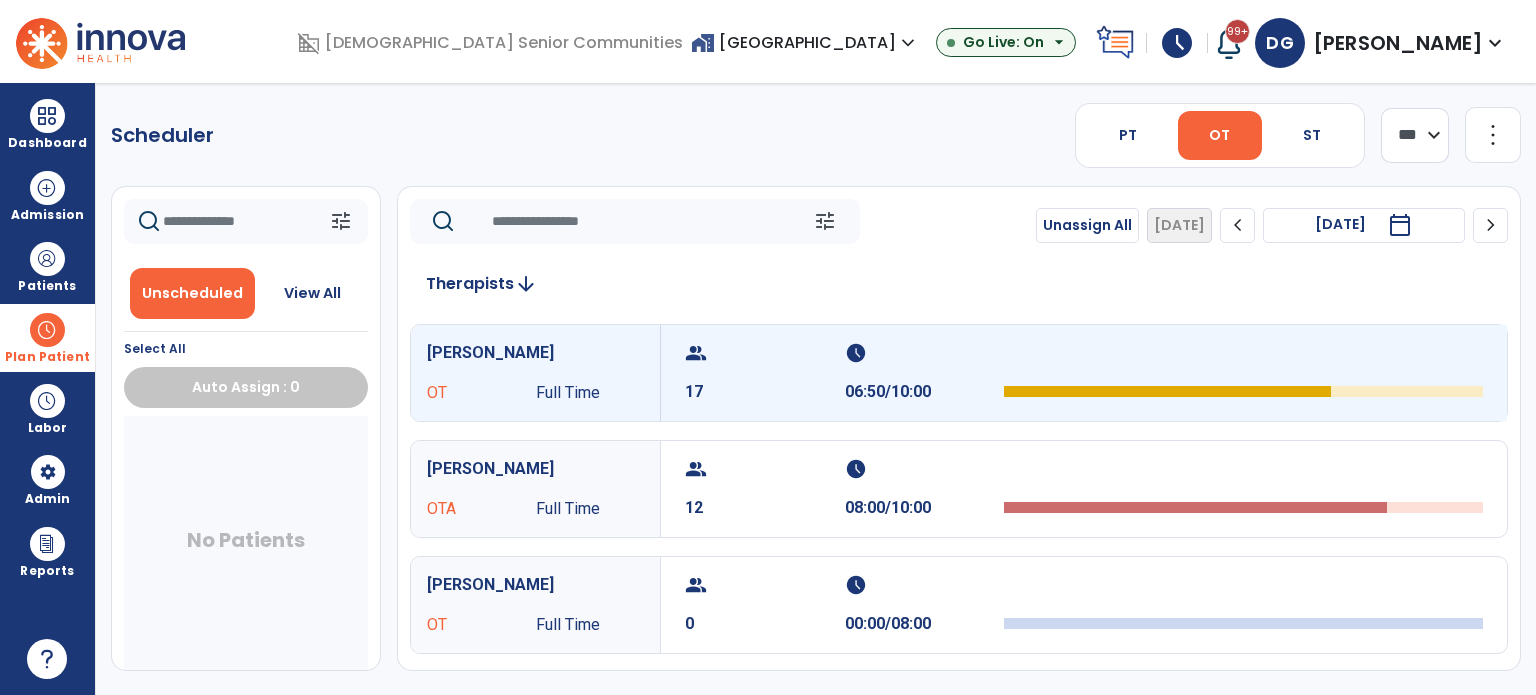 click at bounding box center [1243, 373] 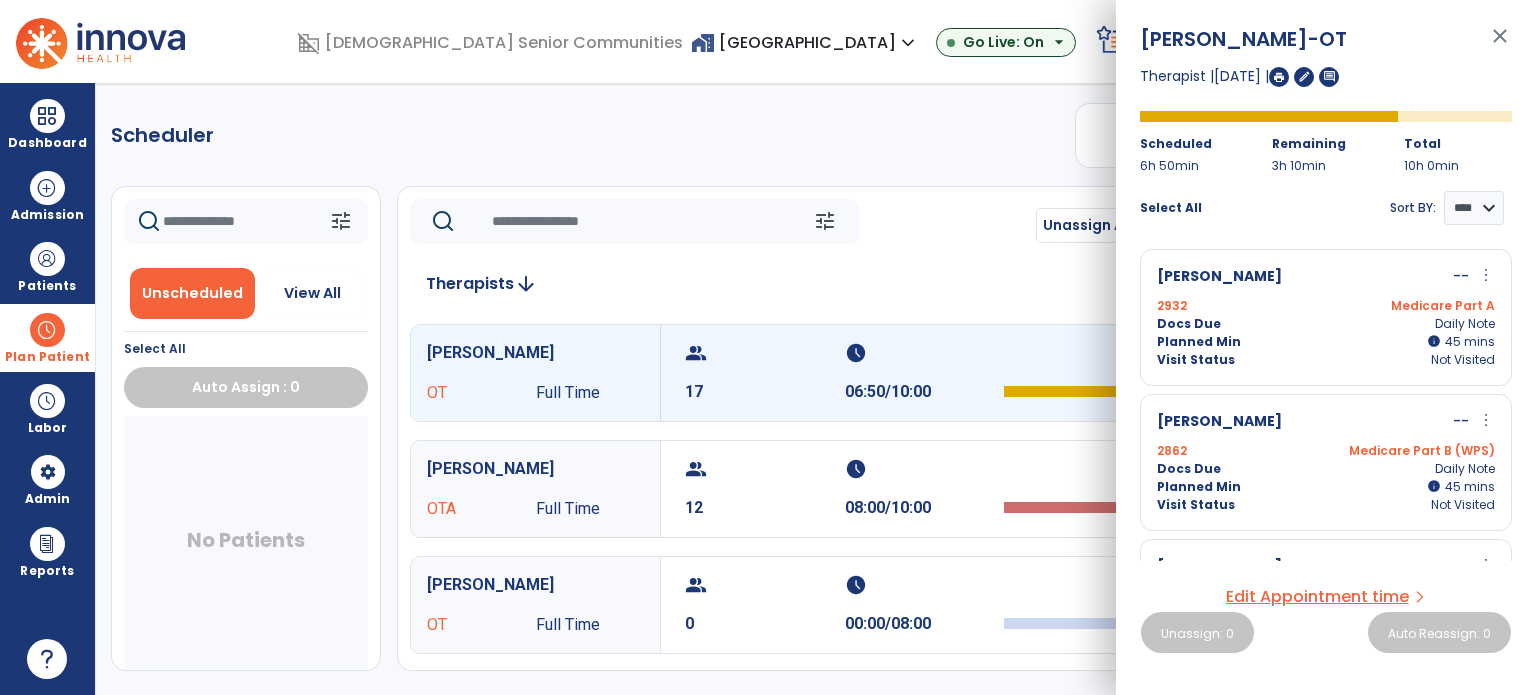 click on "more_vert" at bounding box center (1486, 275) 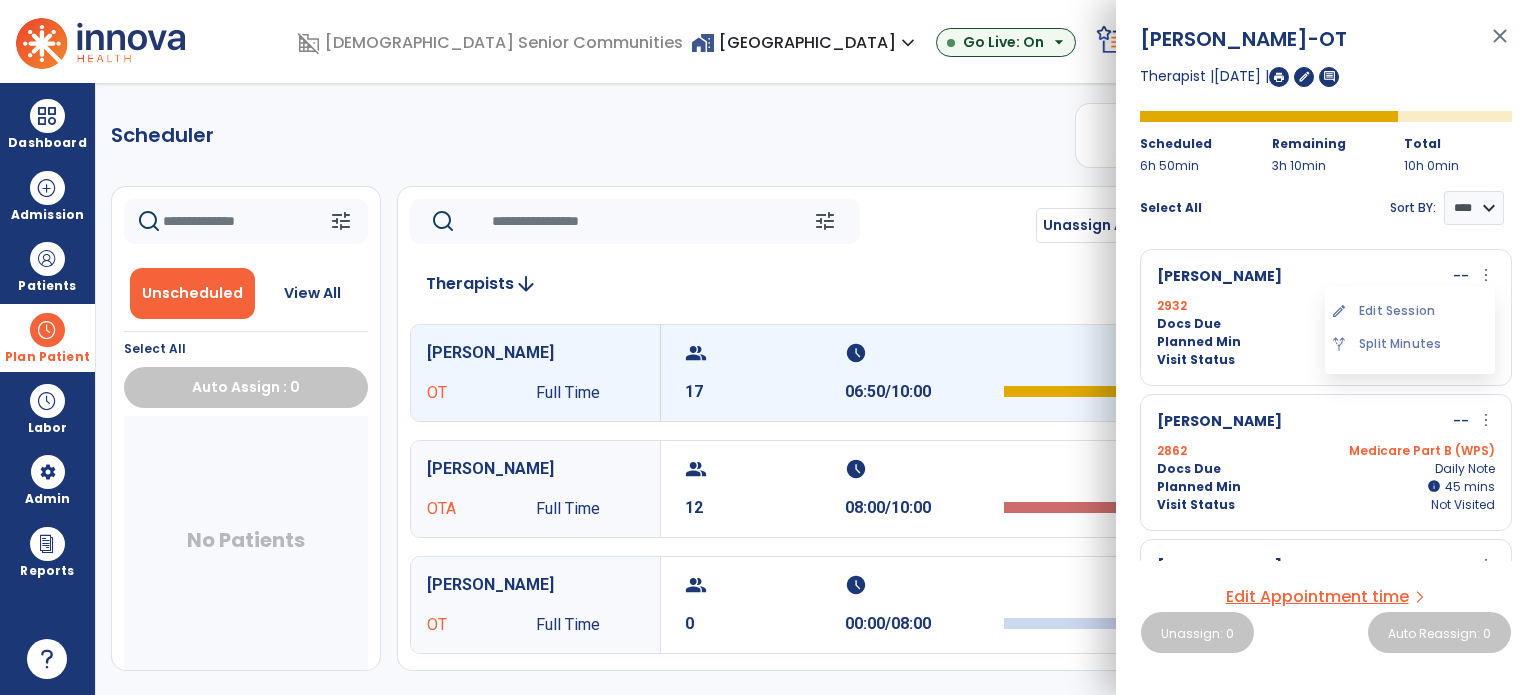 click on "edit   Edit Session" at bounding box center [1410, 311] 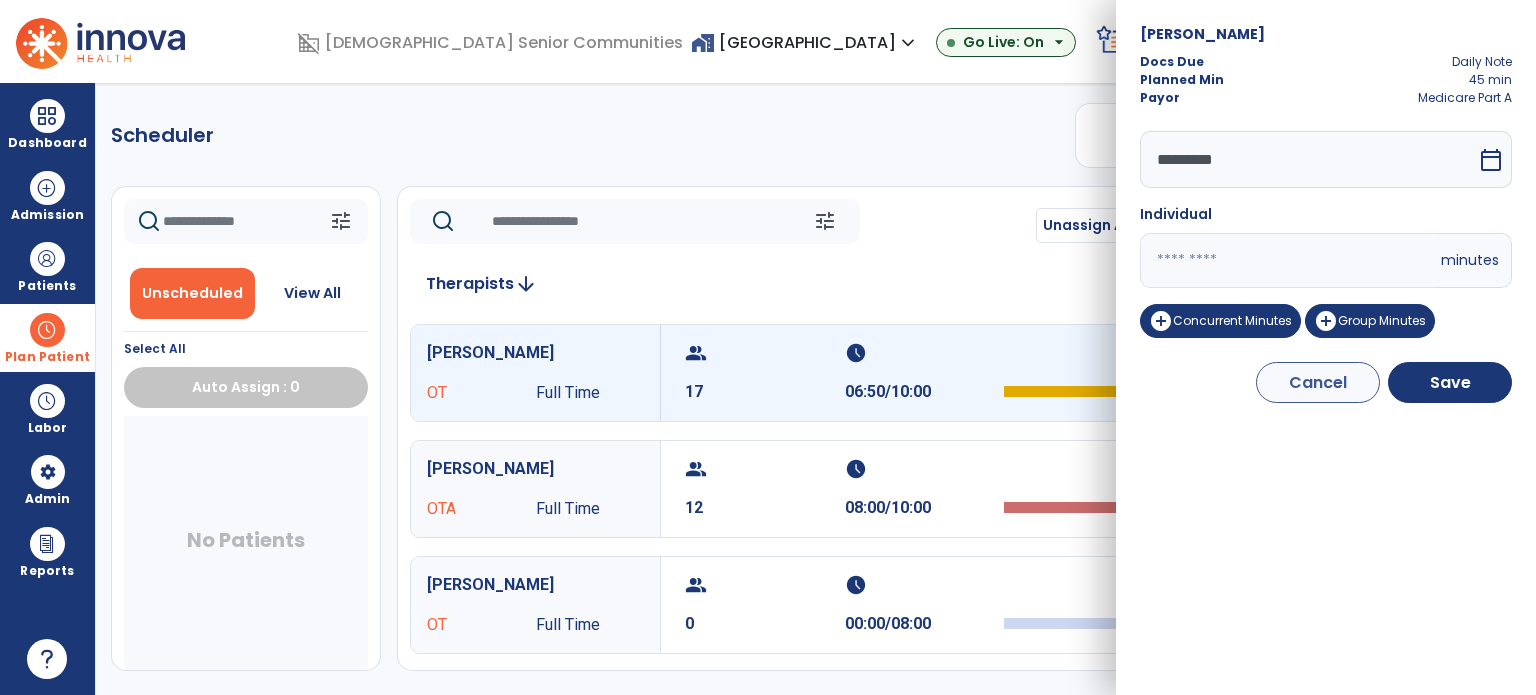 drag, startPoint x: 1198, startPoint y: 259, endPoint x: 1121, endPoint y: 263, distance: 77.10383 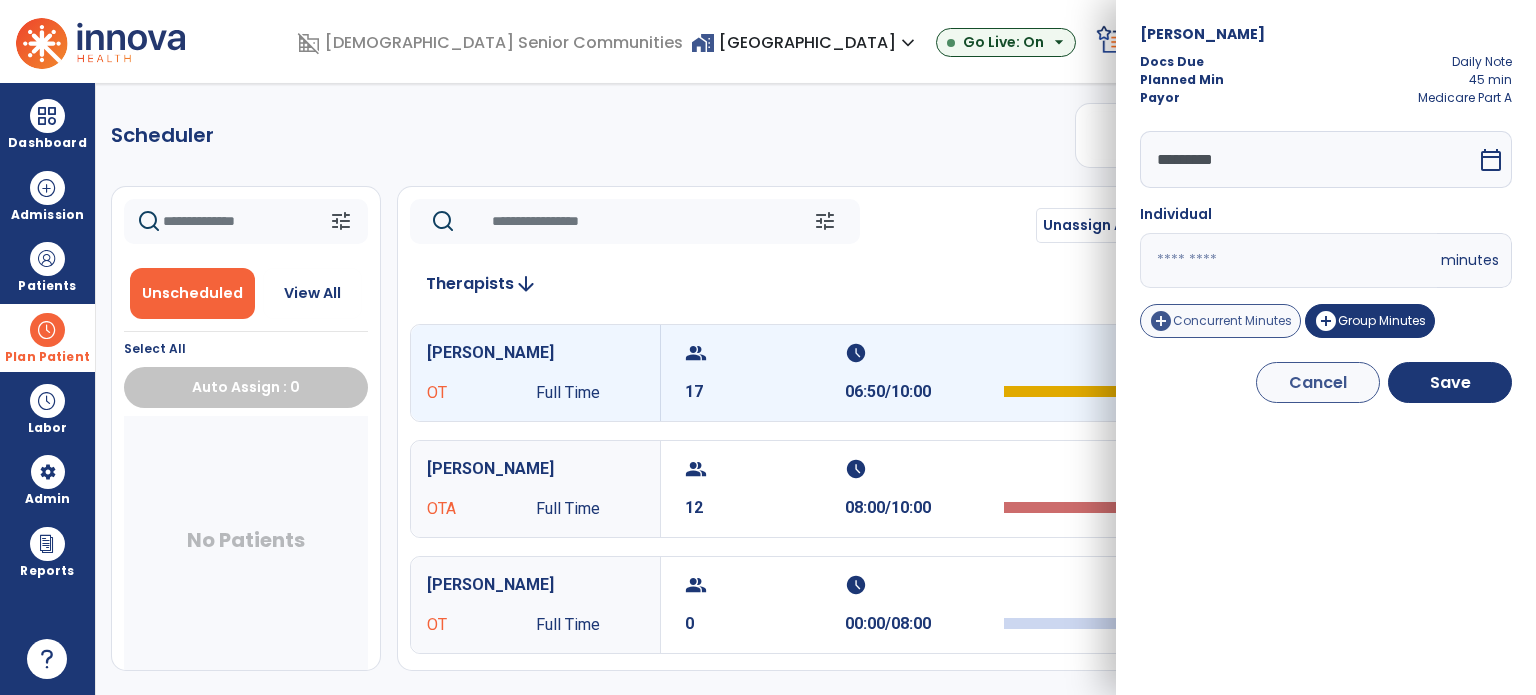 type 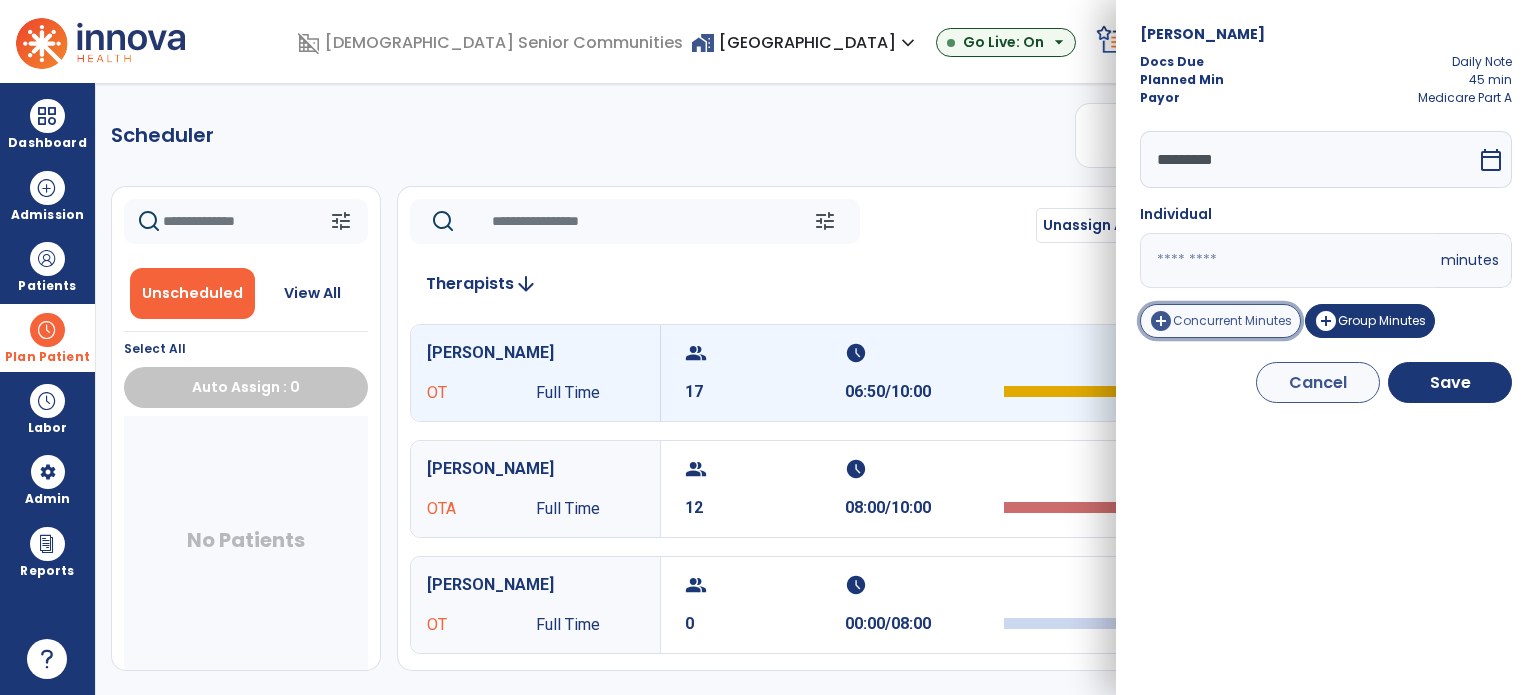 click on "add_circle   Concurrent Minutes" at bounding box center (1220, 321) 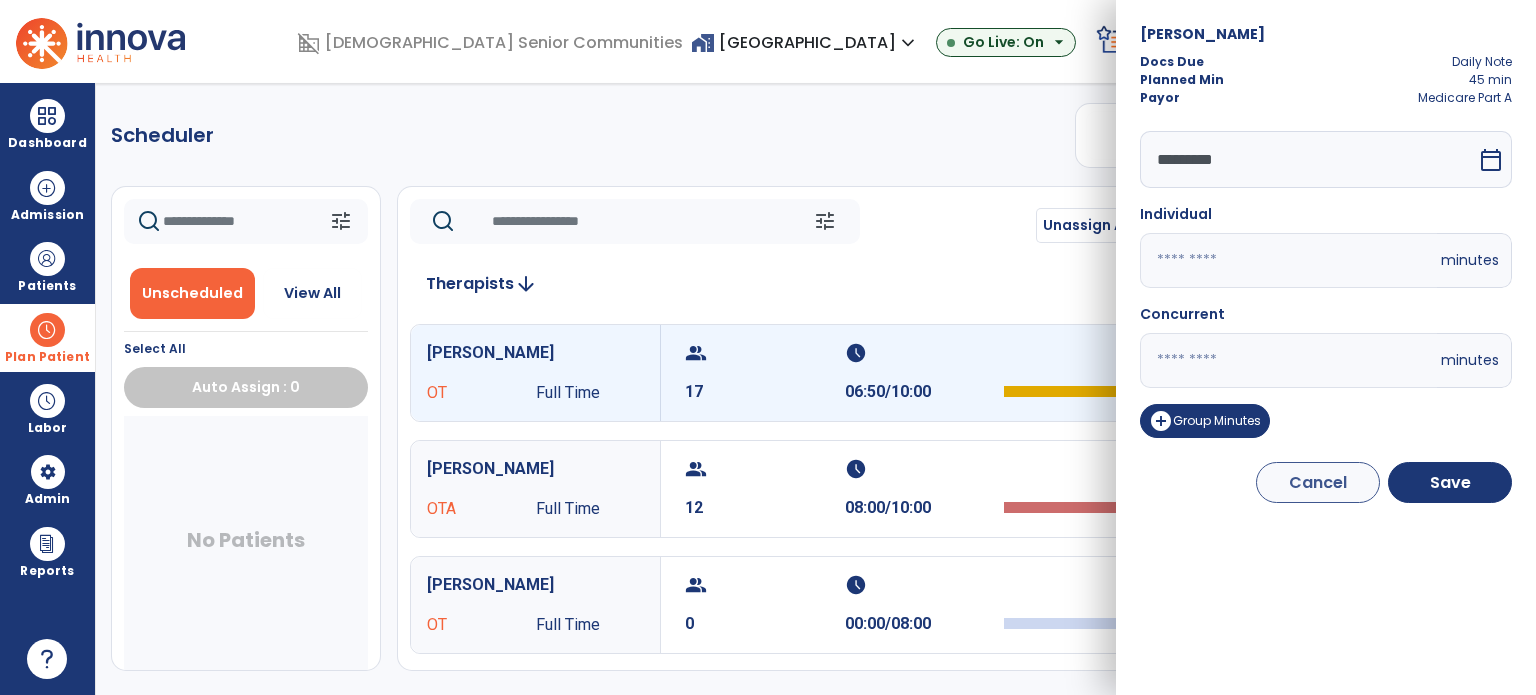 click on "*" at bounding box center [1288, 360] 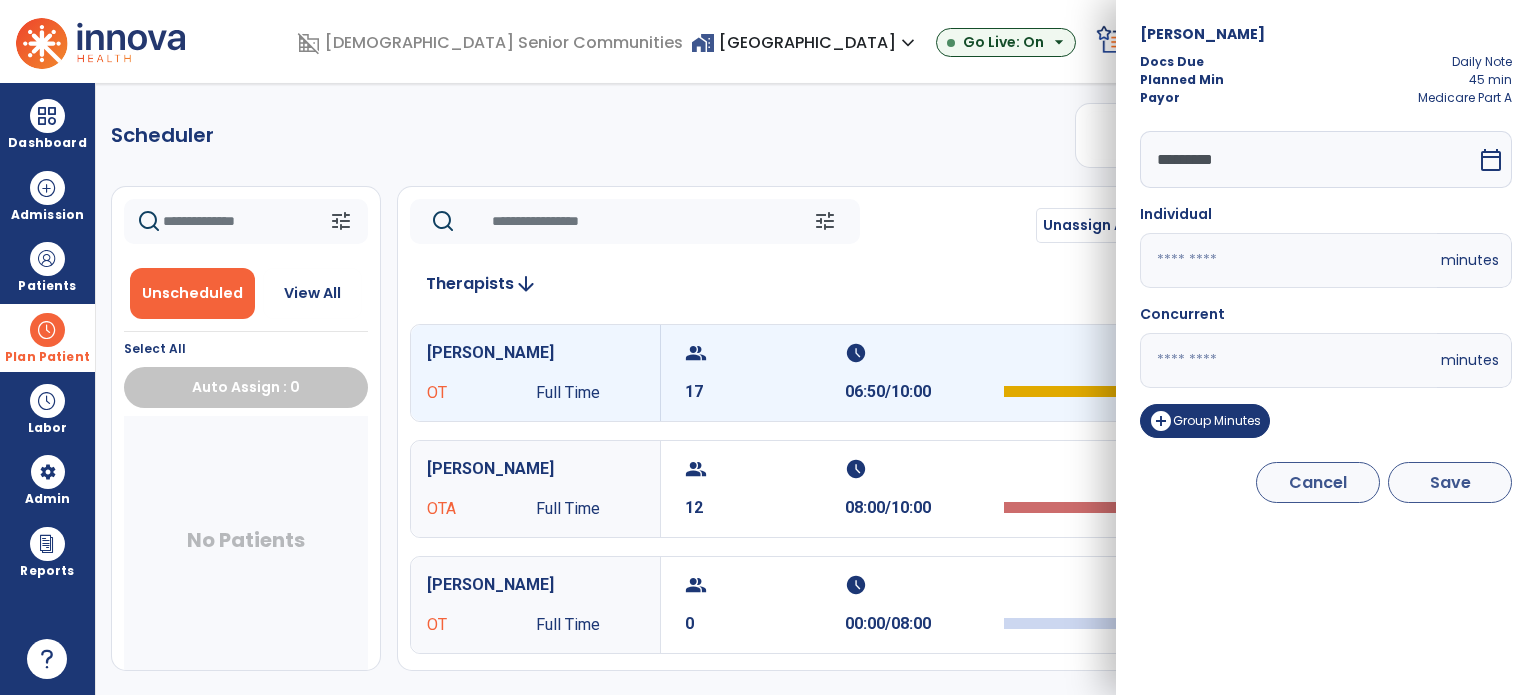 type on "**" 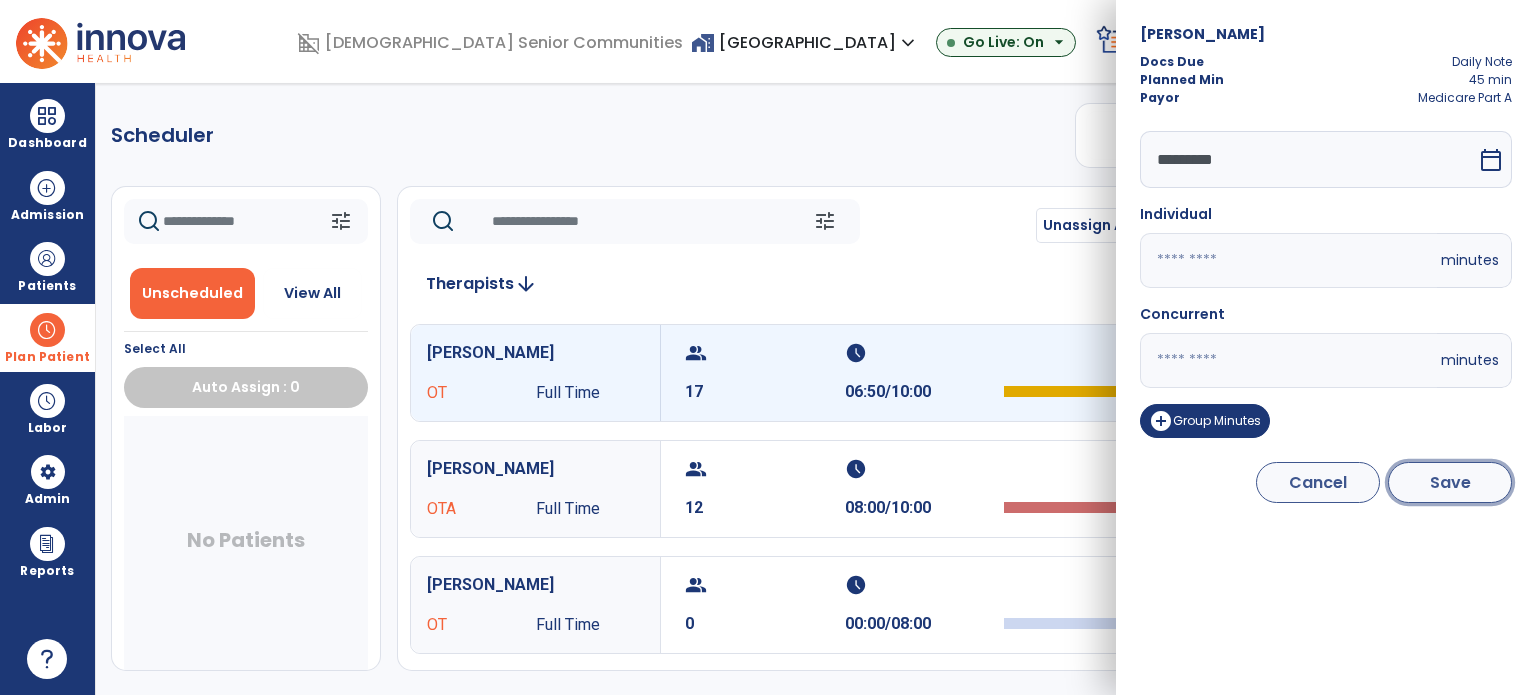 click on "Save" at bounding box center [1450, 482] 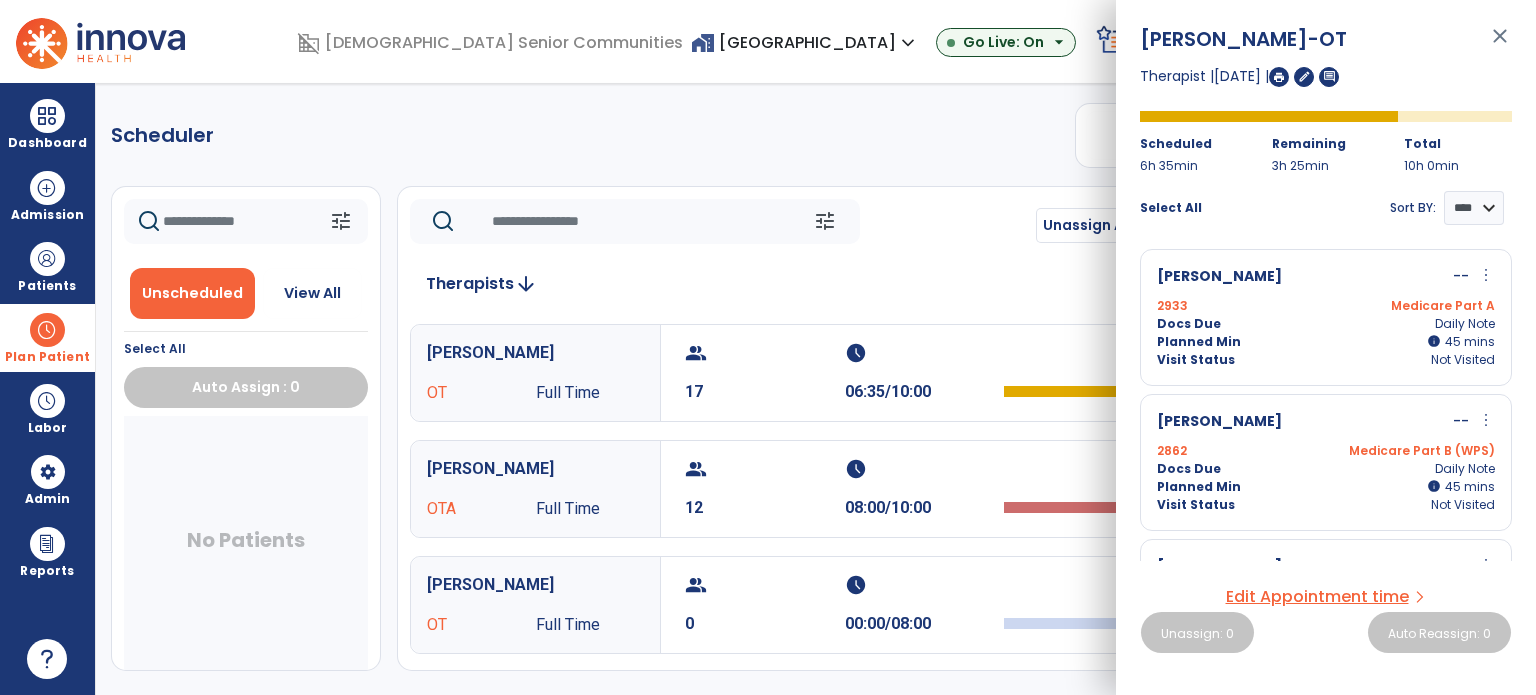 click on "Docs Due Daily Note" at bounding box center (1326, 324) 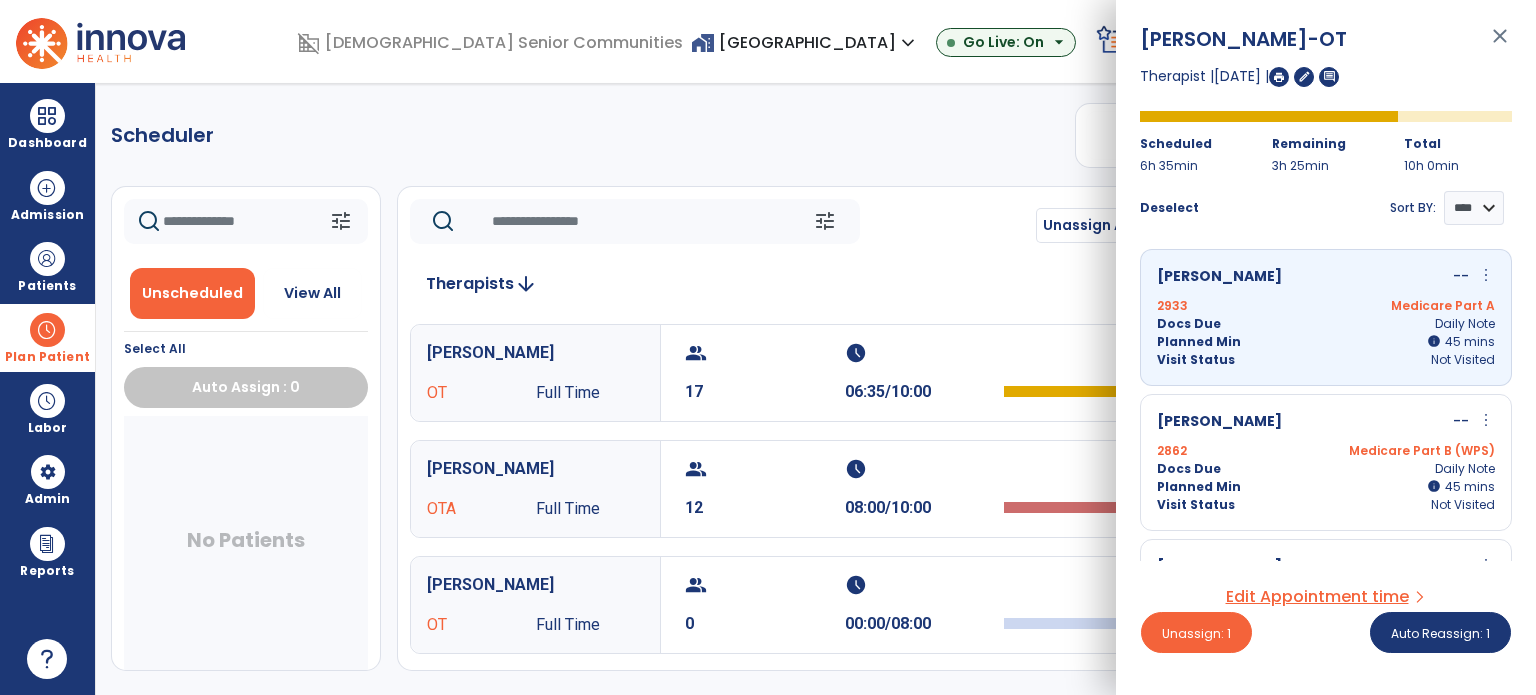 click on "more_vert" at bounding box center [1486, 275] 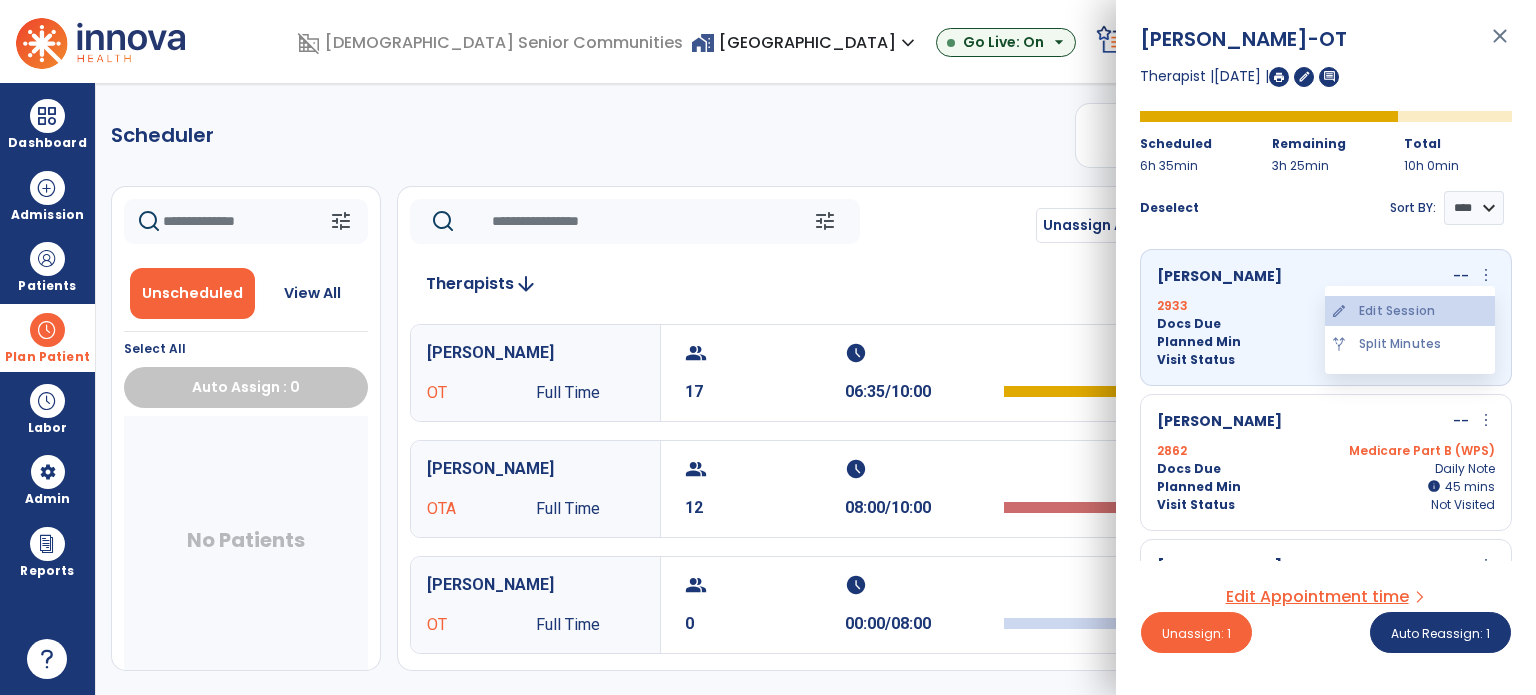 click on "edit   Edit Session" at bounding box center (1410, 311) 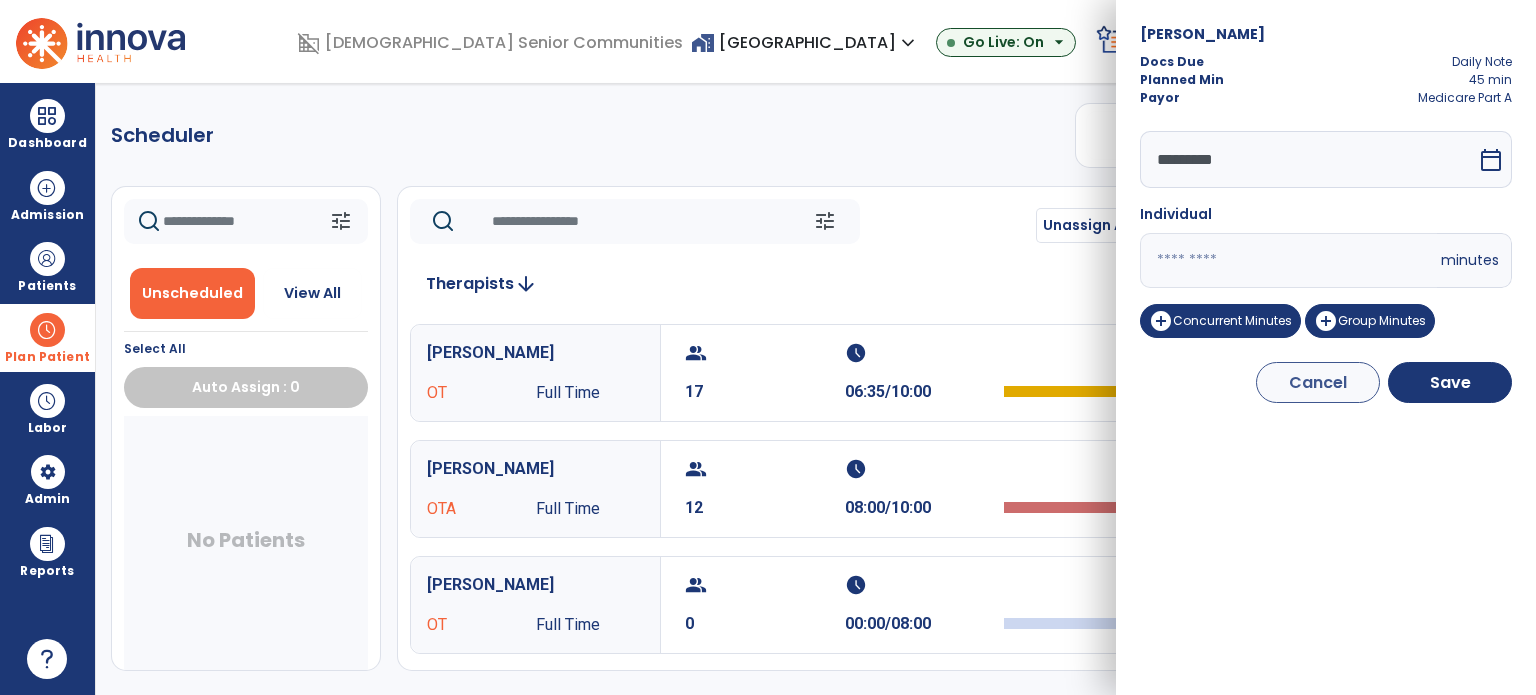 drag, startPoint x: 1189, startPoint y: 267, endPoint x: 1112, endPoint y: 267, distance: 77 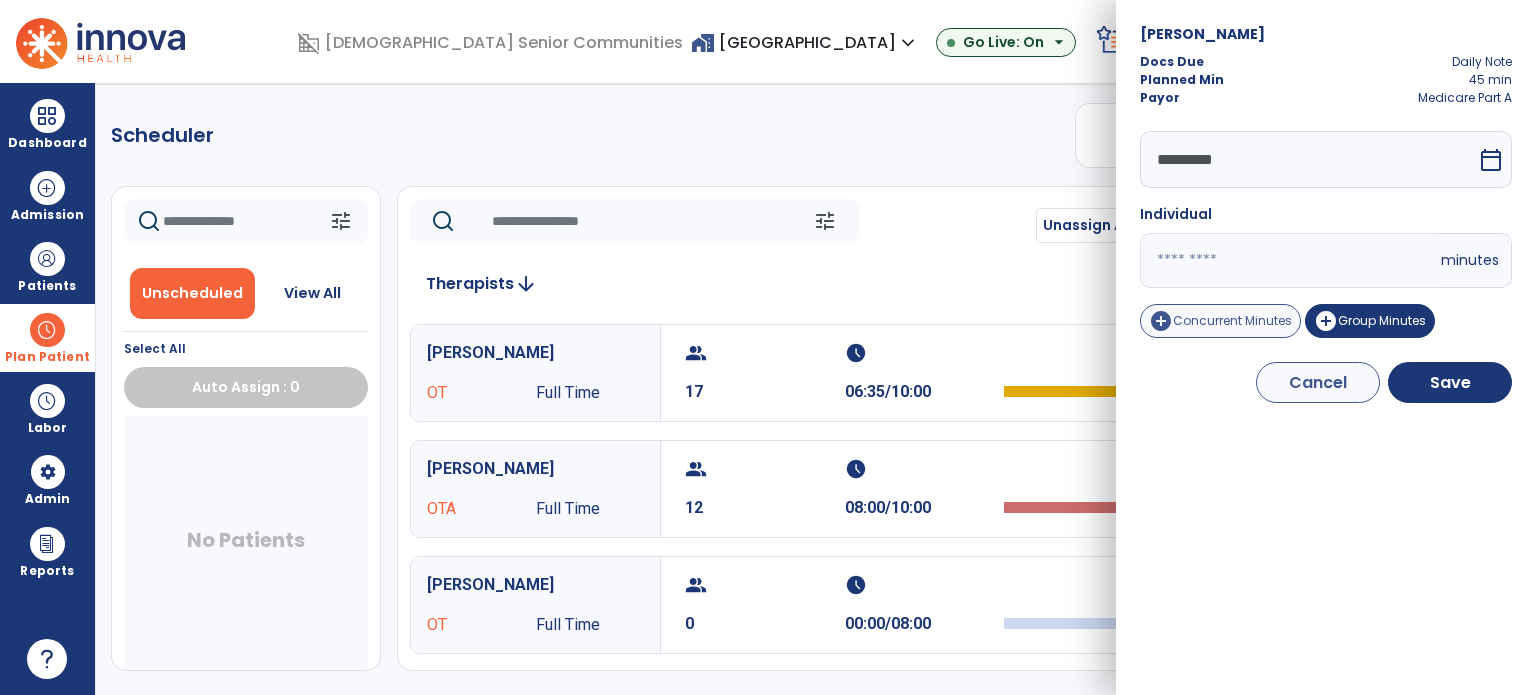 type on "*" 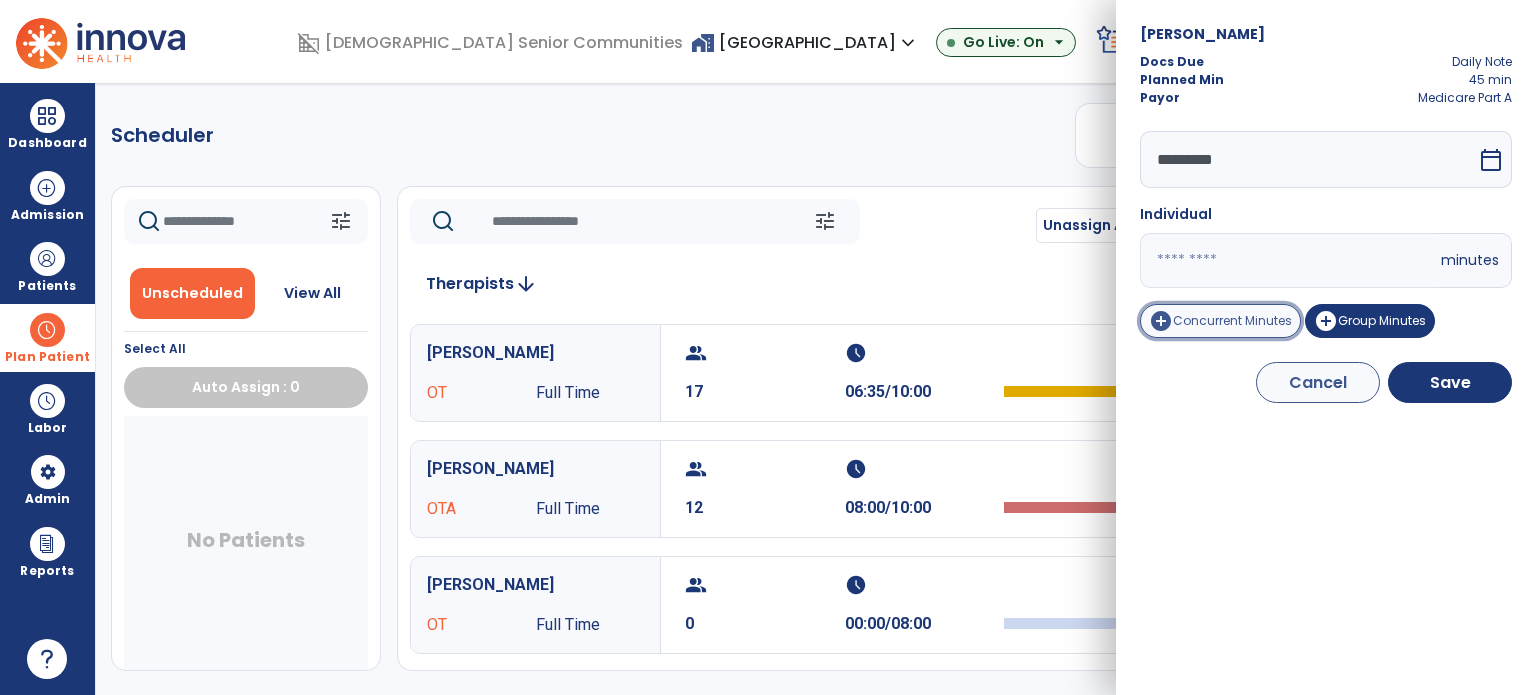 click on "add_circle   Concurrent Minutes" at bounding box center (1220, 321) 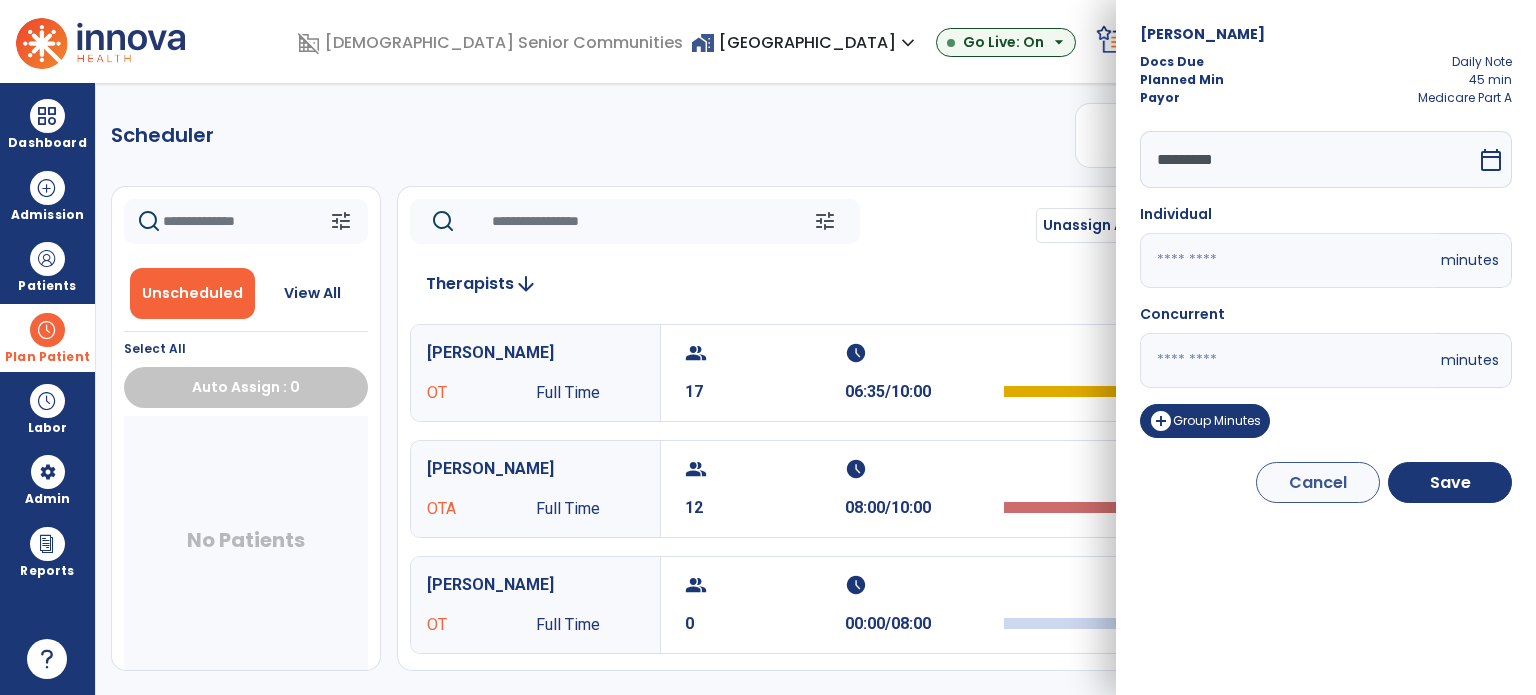 drag, startPoint x: 1228, startPoint y: 351, endPoint x: 1146, endPoint y: 371, distance: 84.40379 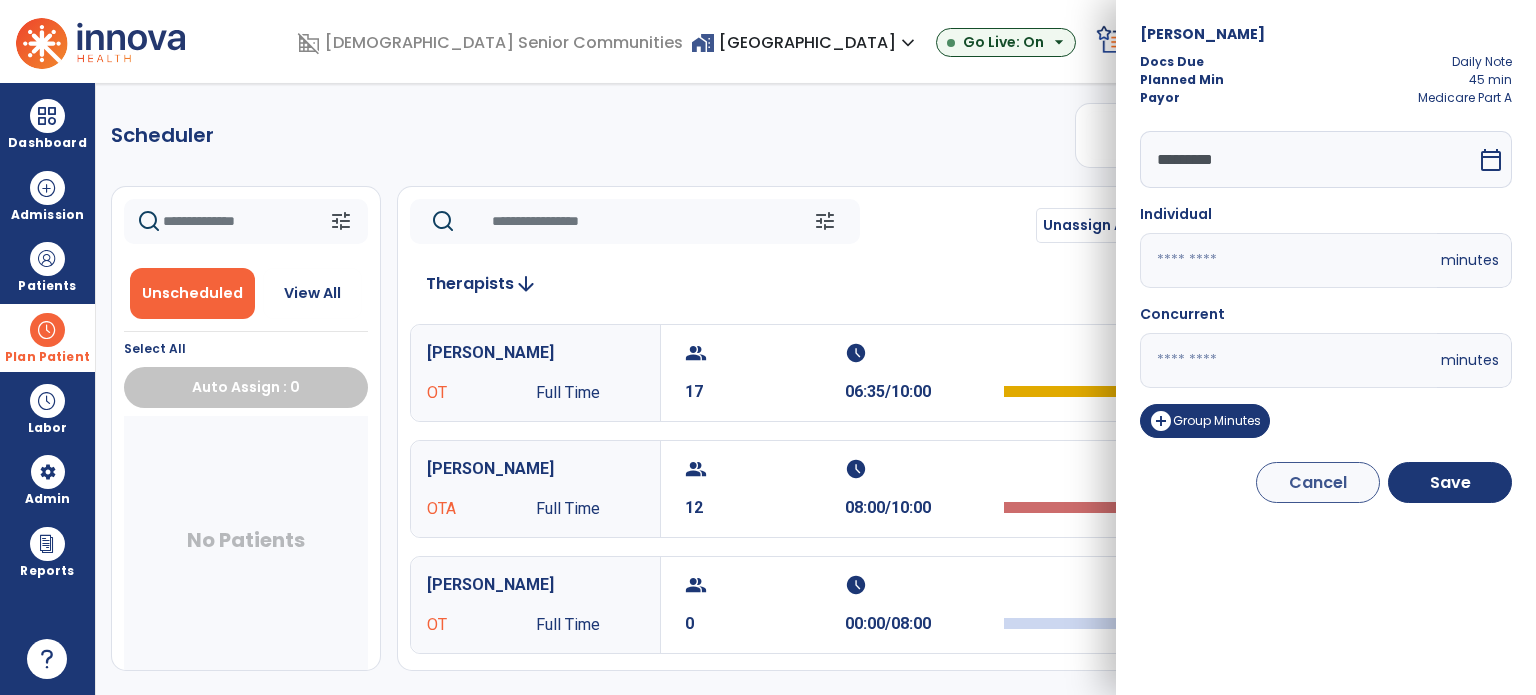 click on "*" at bounding box center (1288, 360) 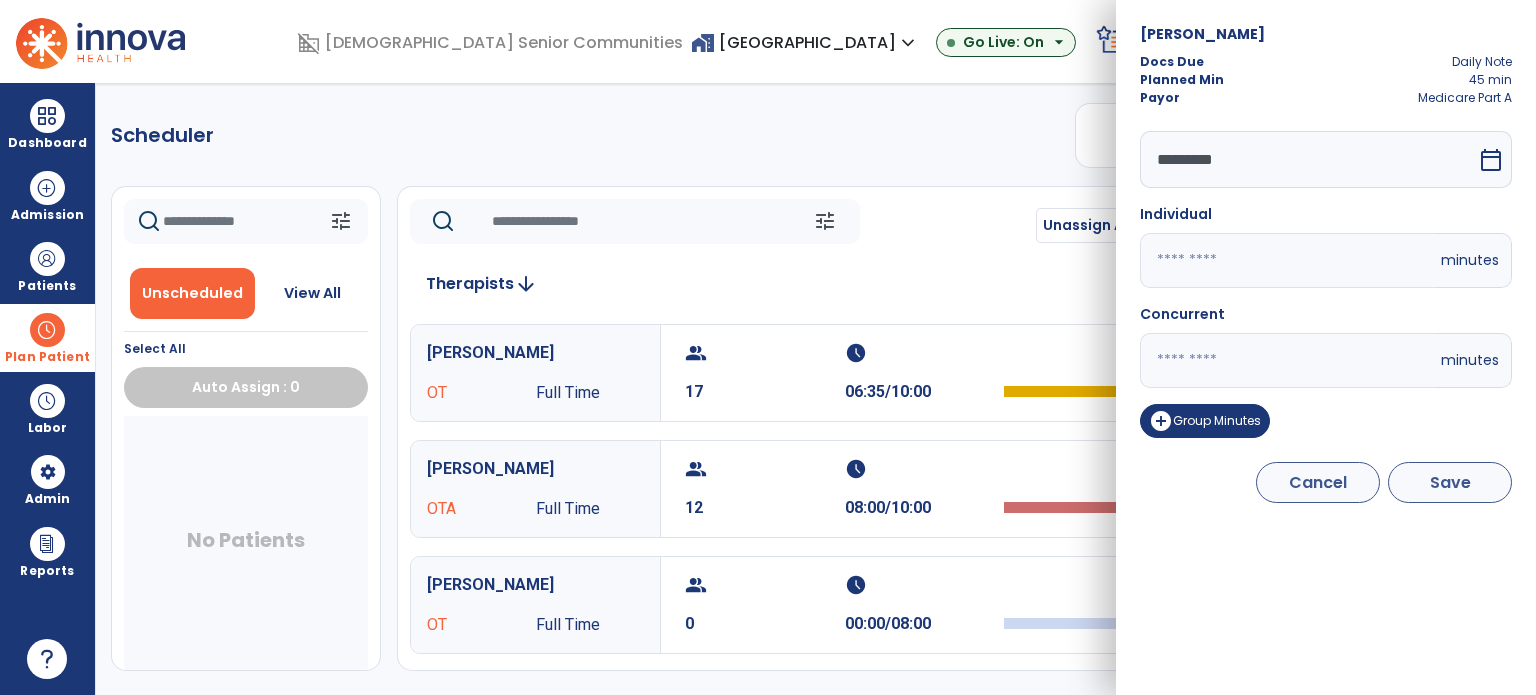 type on "**" 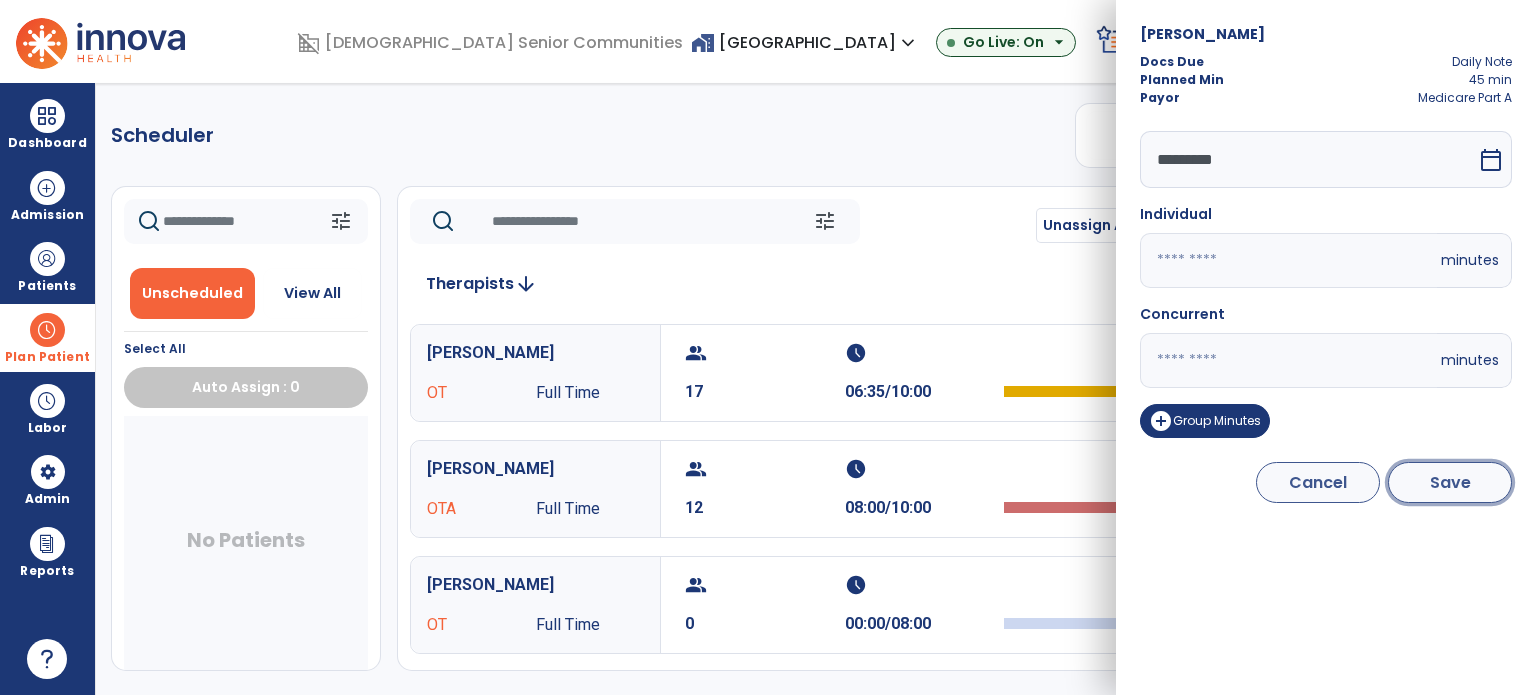 click on "Save" at bounding box center (1450, 482) 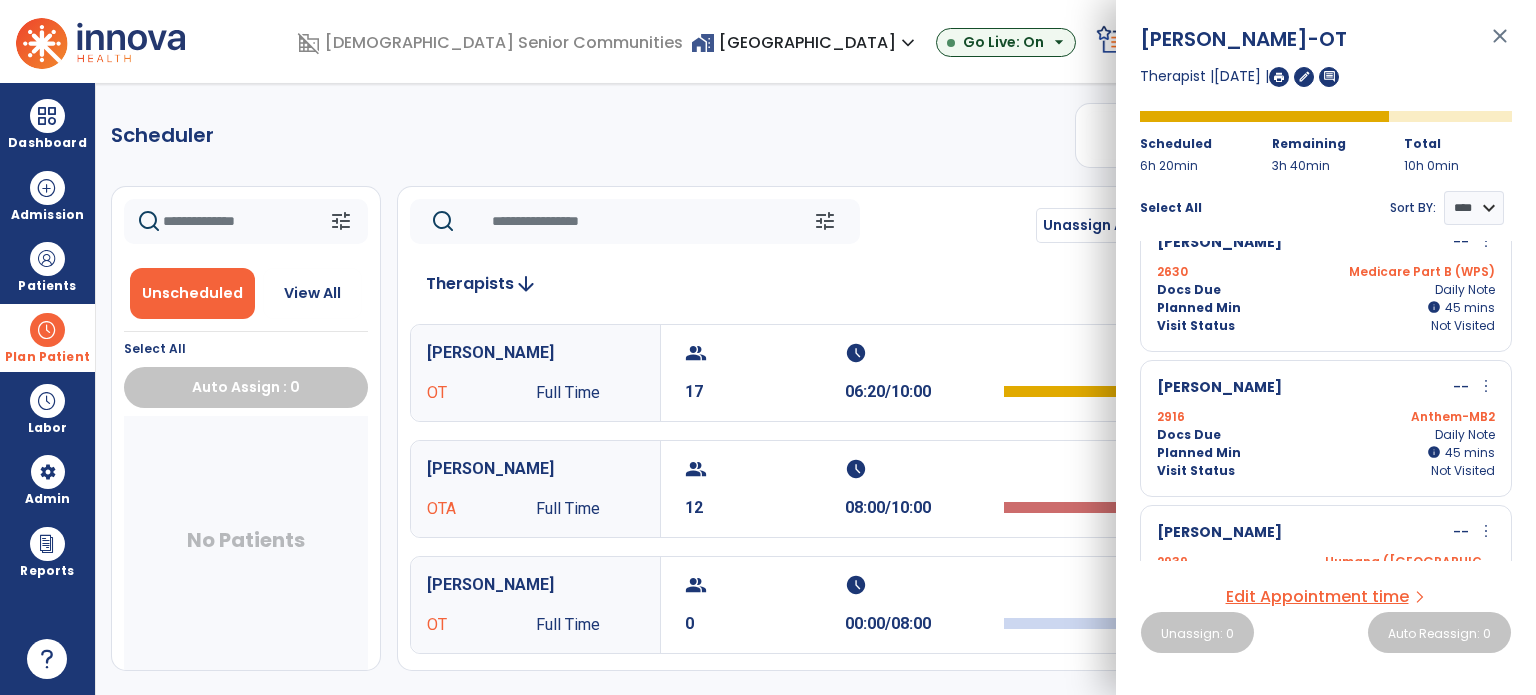 scroll, scrollTop: 0, scrollLeft: 0, axis: both 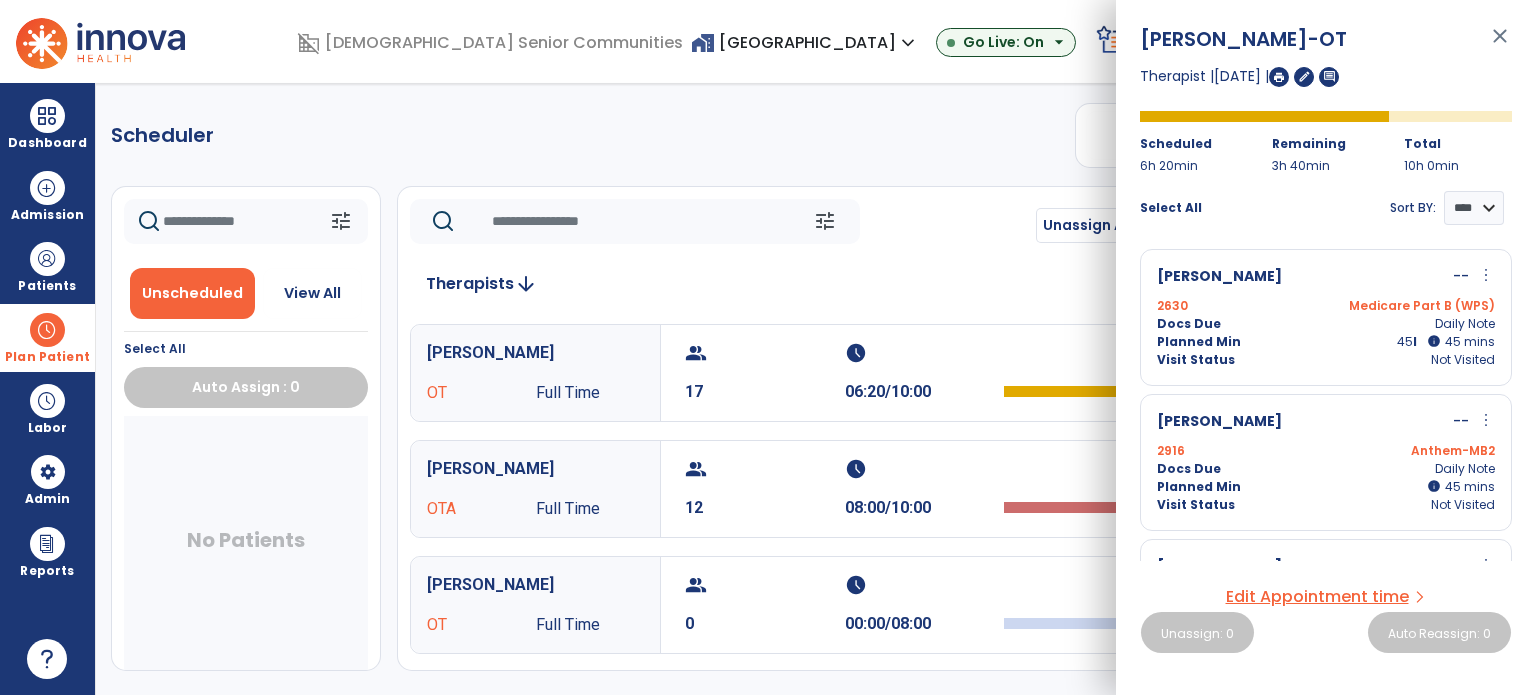 click on "info" at bounding box center [1434, 341] 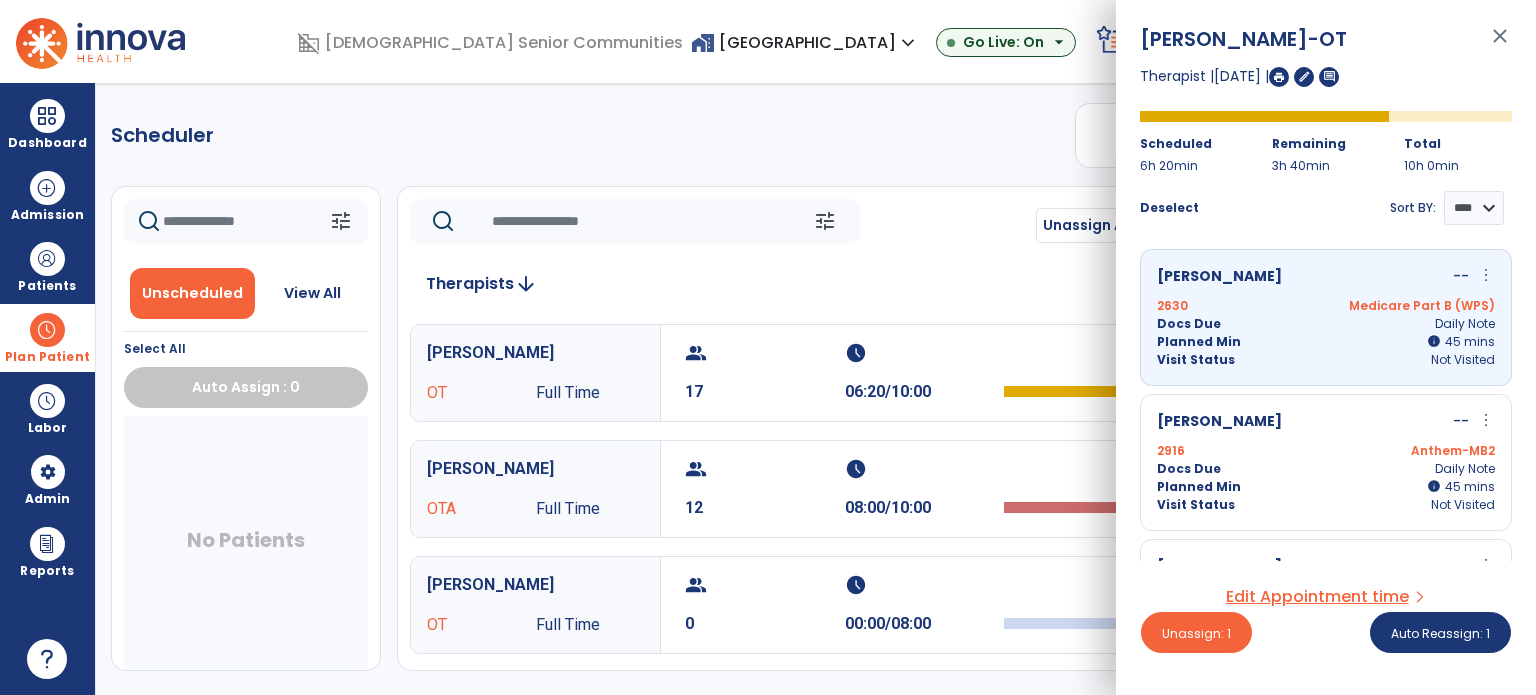 click on "more_vert" at bounding box center [1486, 275] 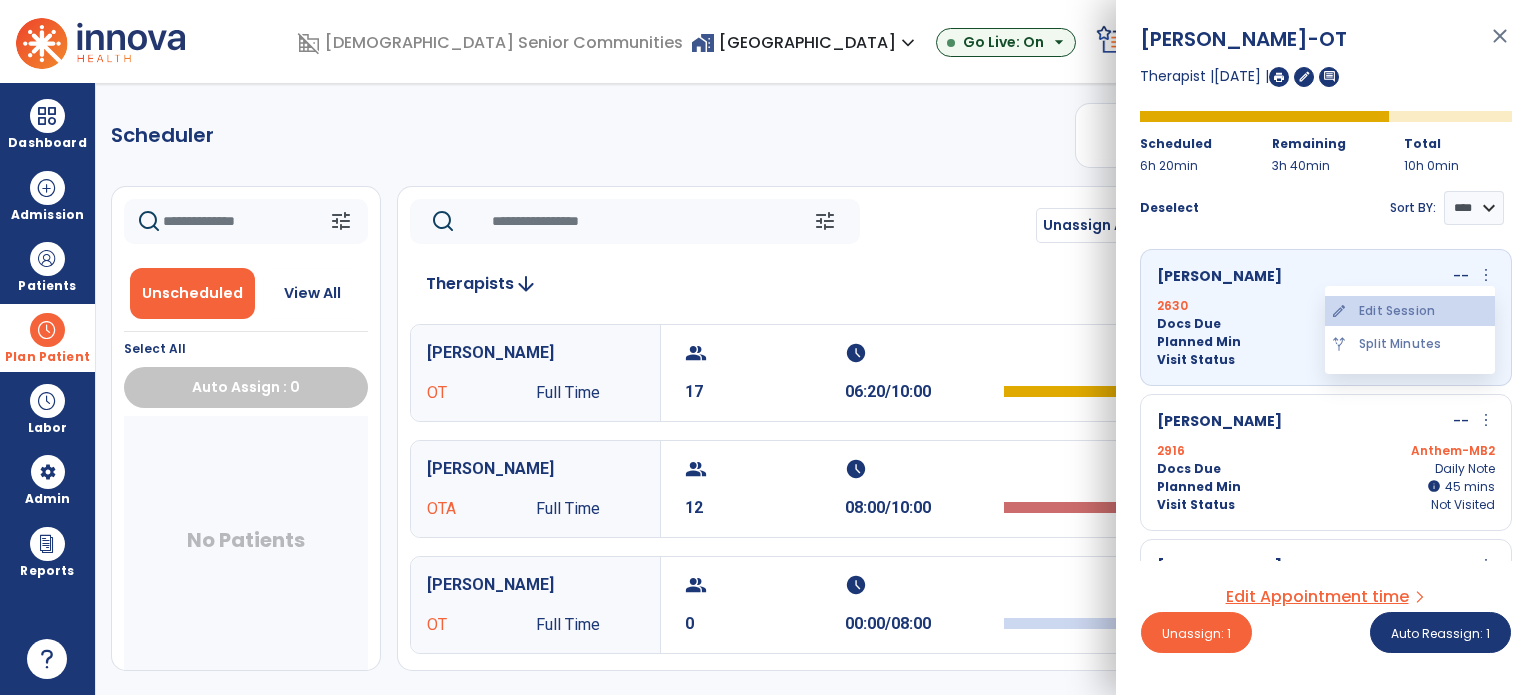 click on "edit   Edit Session" at bounding box center [1410, 311] 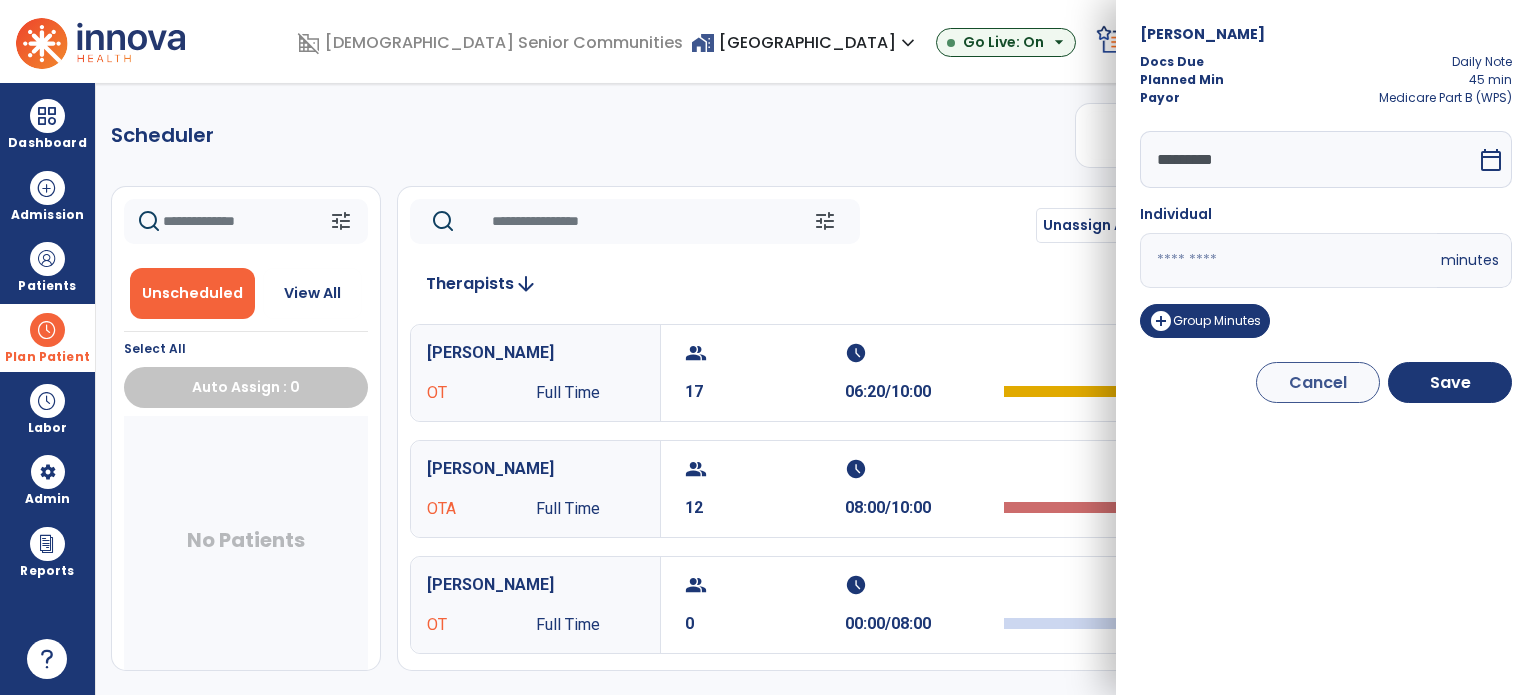 drag, startPoint x: 1176, startPoint y: 259, endPoint x: 1124, endPoint y: 268, distance: 52.773098 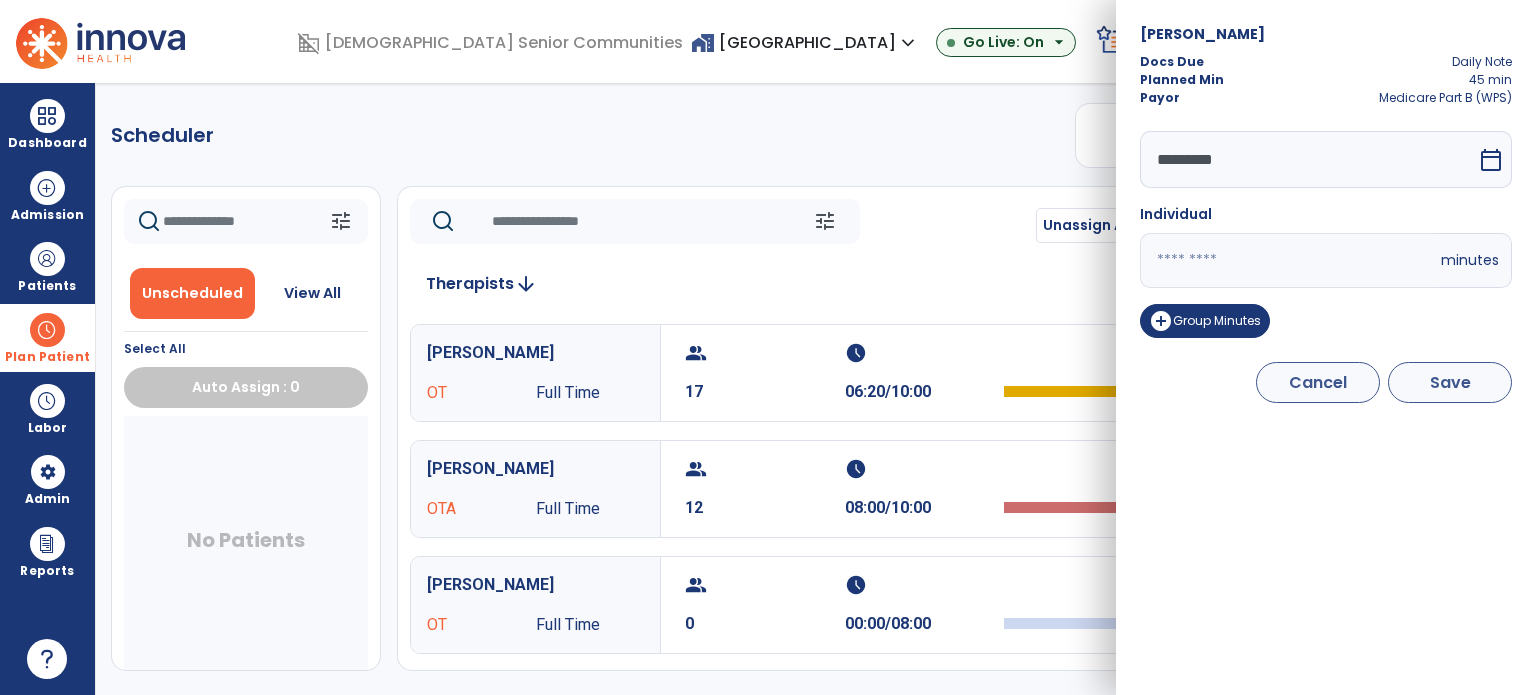 type on "**" 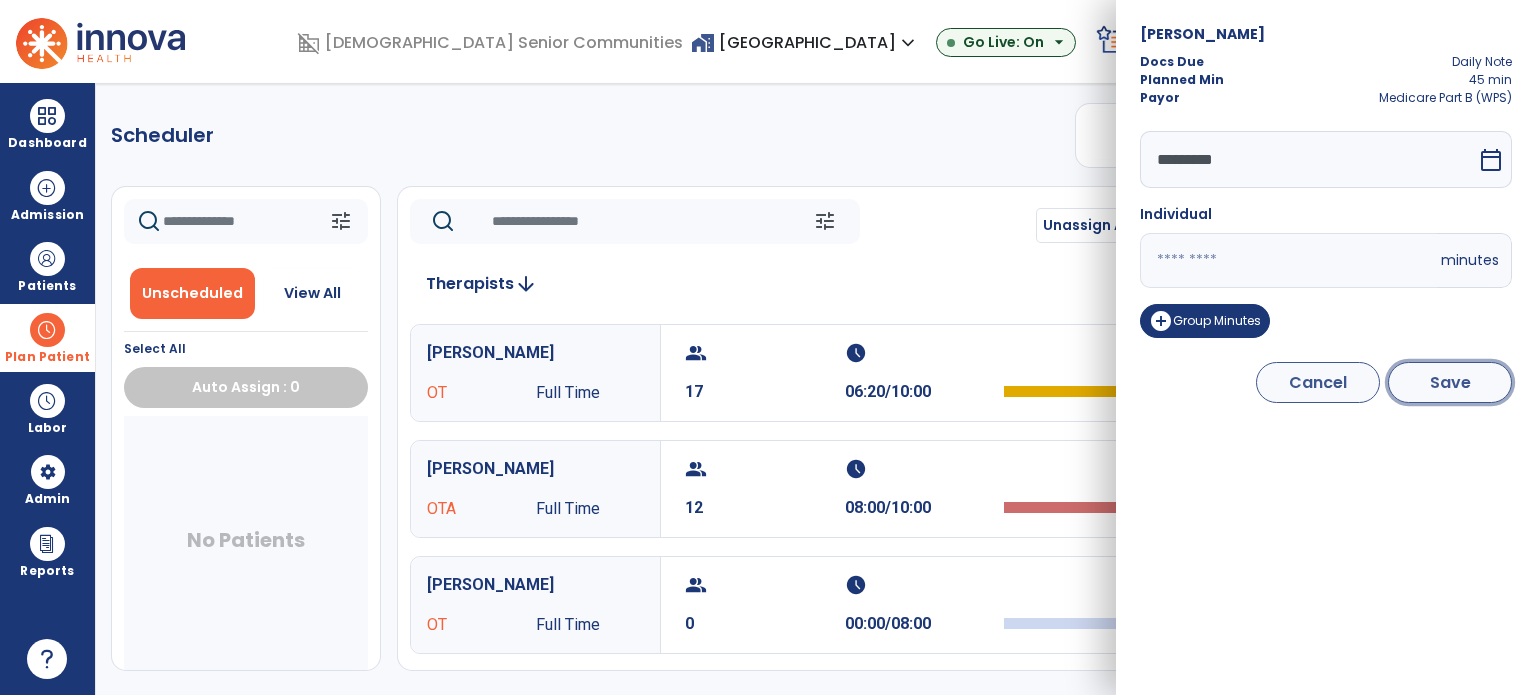 click on "Save" at bounding box center (1450, 382) 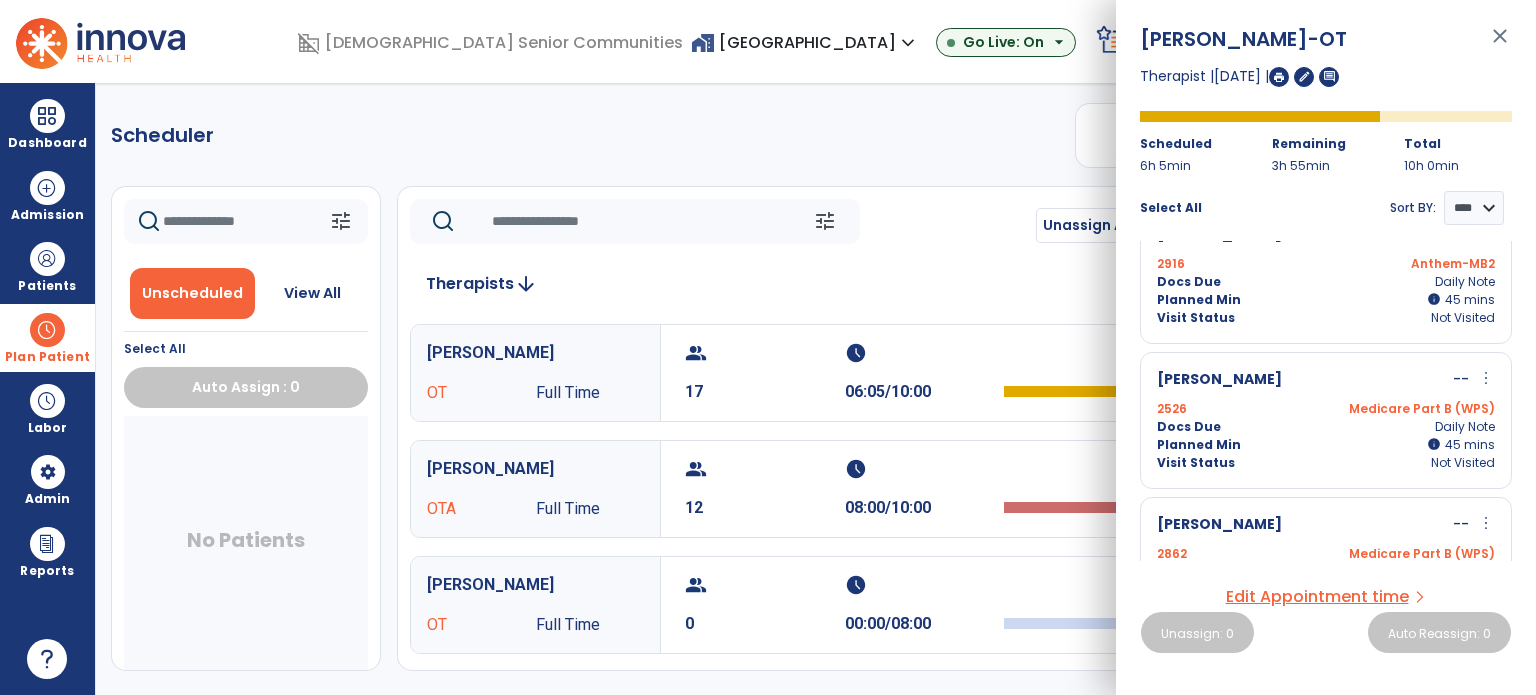 scroll, scrollTop: 300, scrollLeft: 0, axis: vertical 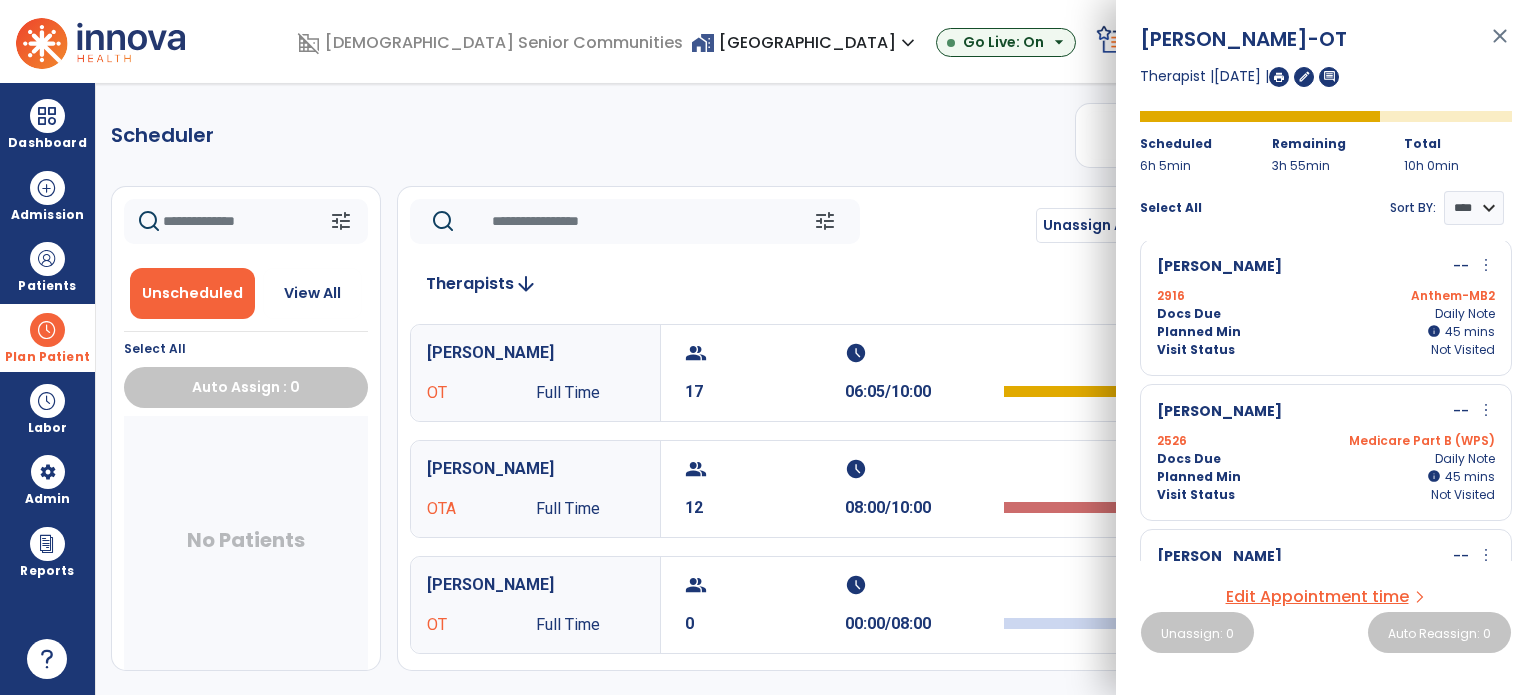 click on "more_vert" at bounding box center [1486, 410] 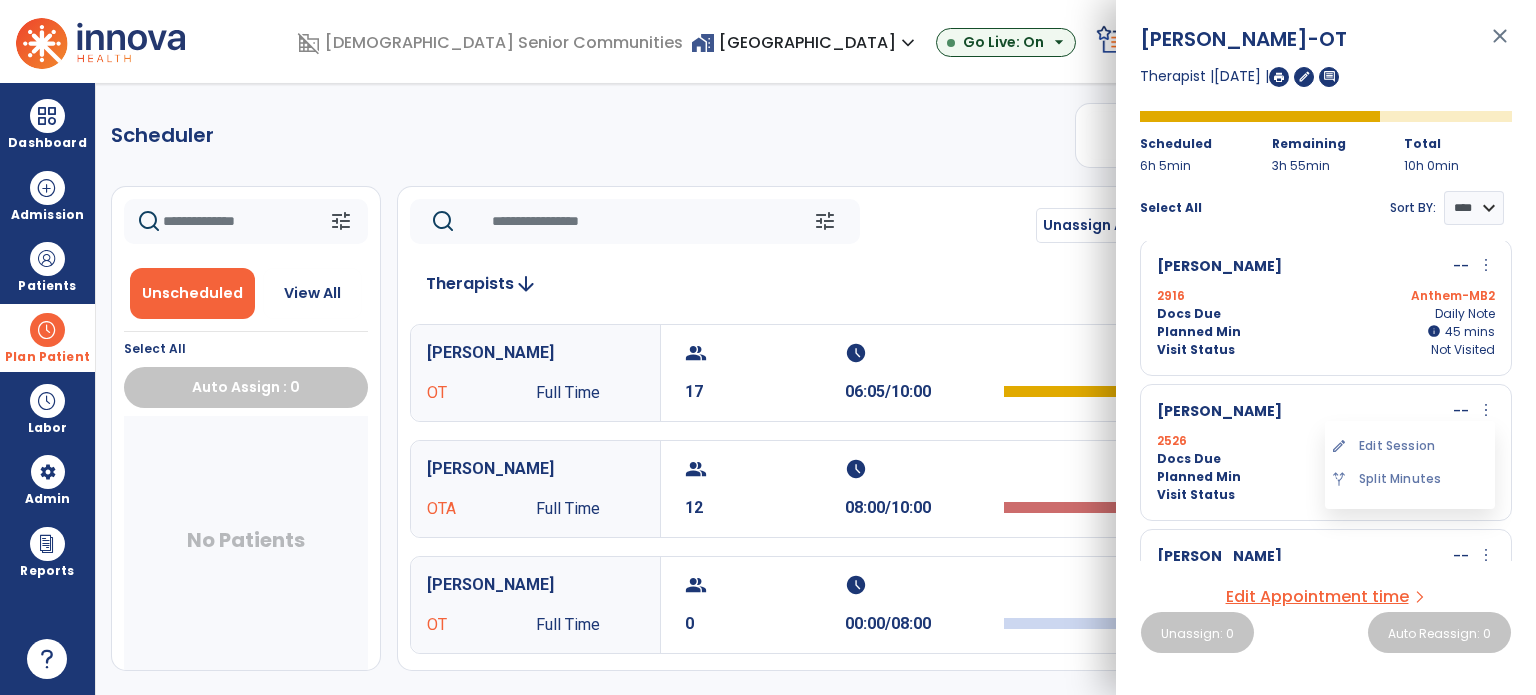click on "edit   Edit Session" at bounding box center (1410, 446) 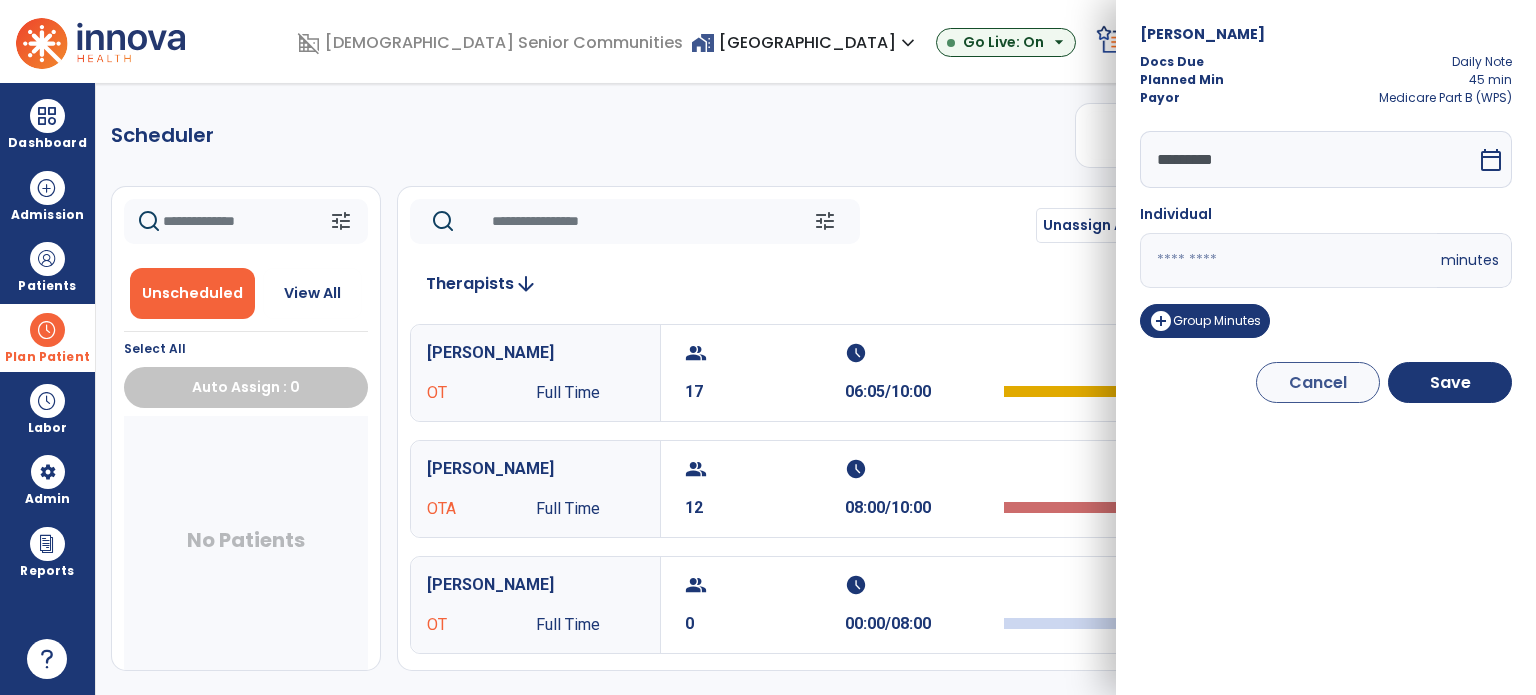 drag, startPoint x: 1168, startPoint y: 262, endPoint x: 1112, endPoint y: 268, distance: 56.32051 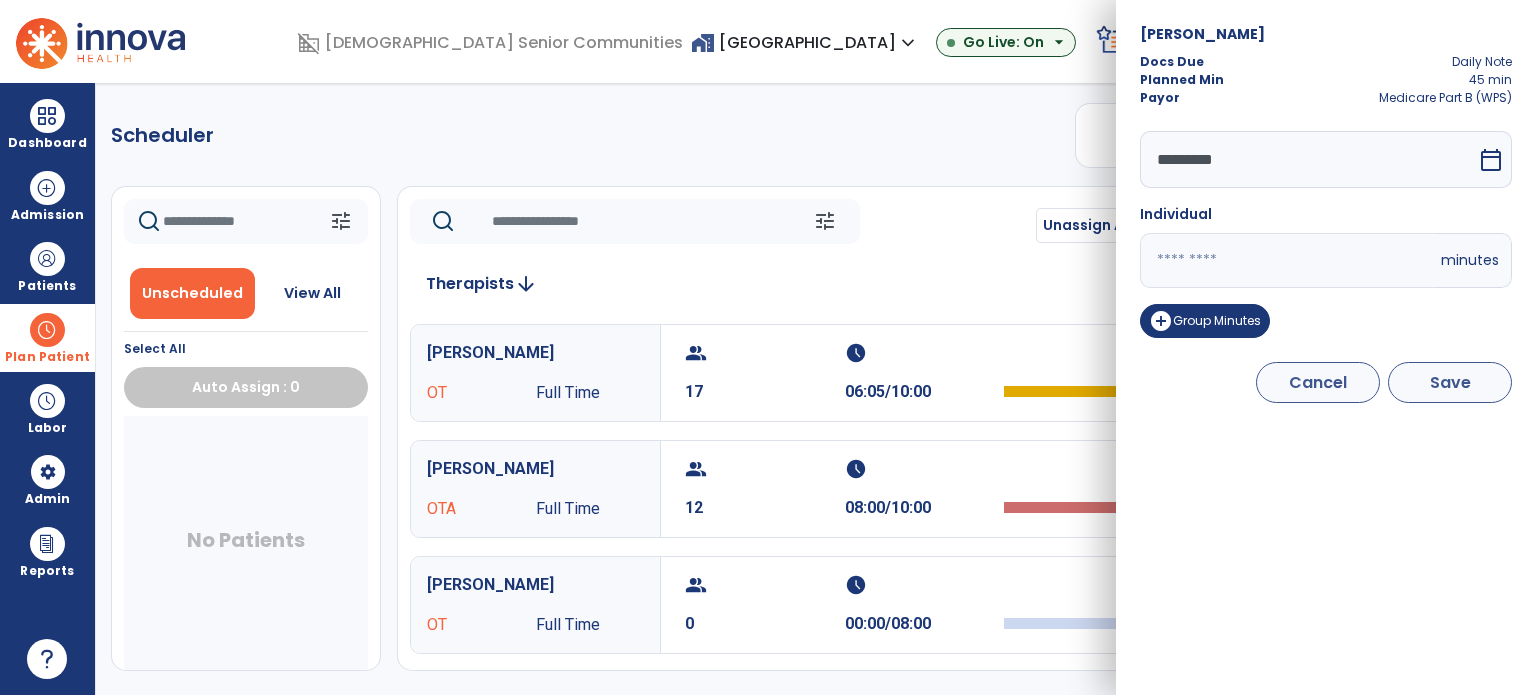 type on "**" 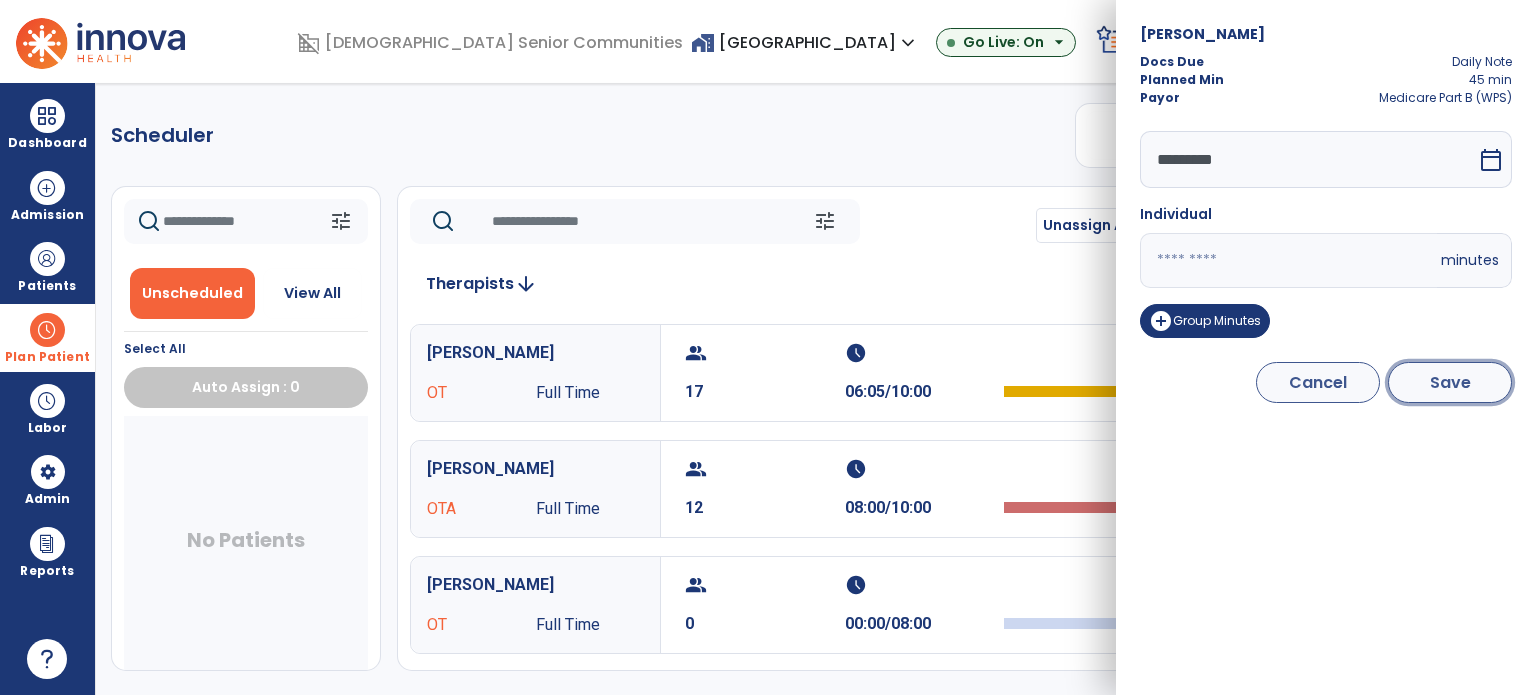 click on "Save" at bounding box center (1450, 382) 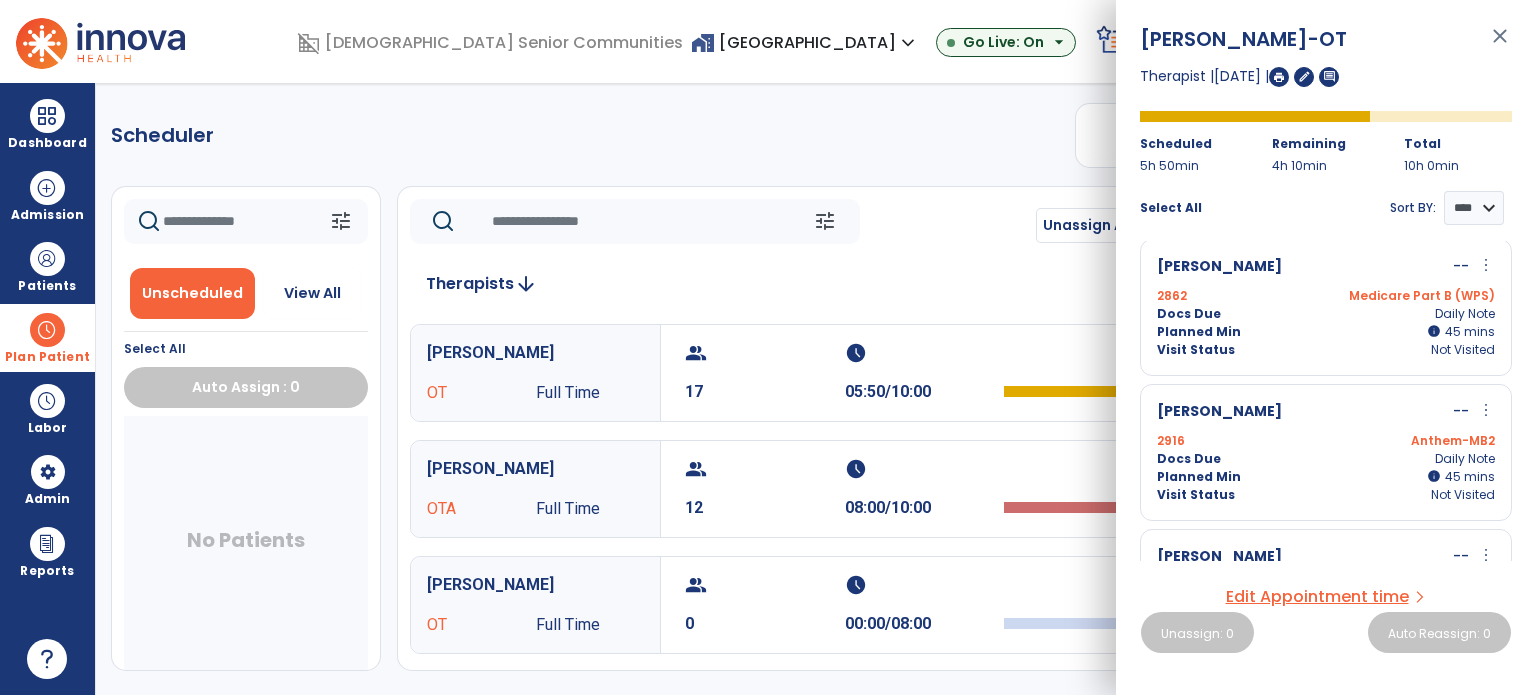scroll, scrollTop: 100, scrollLeft: 0, axis: vertical 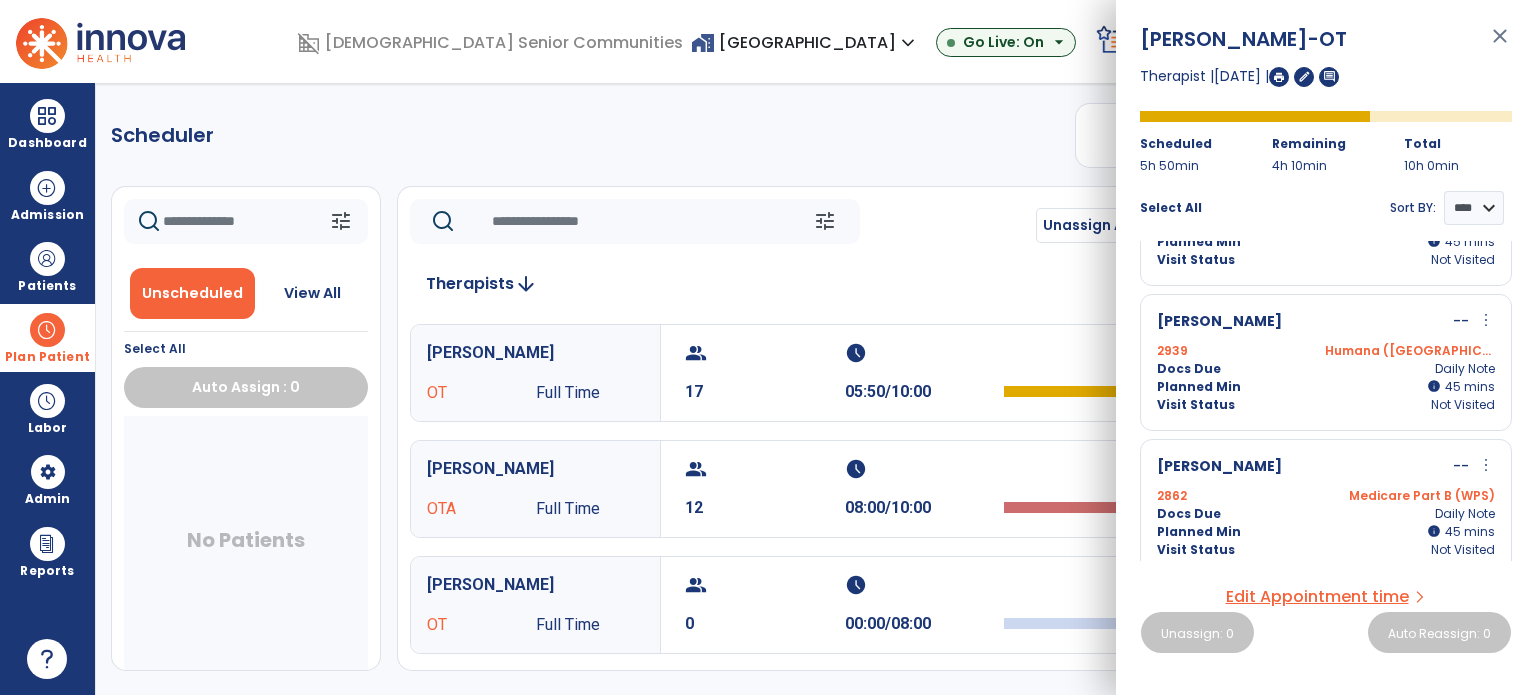 click on "more_vert" at bounding box center [1486, 465] 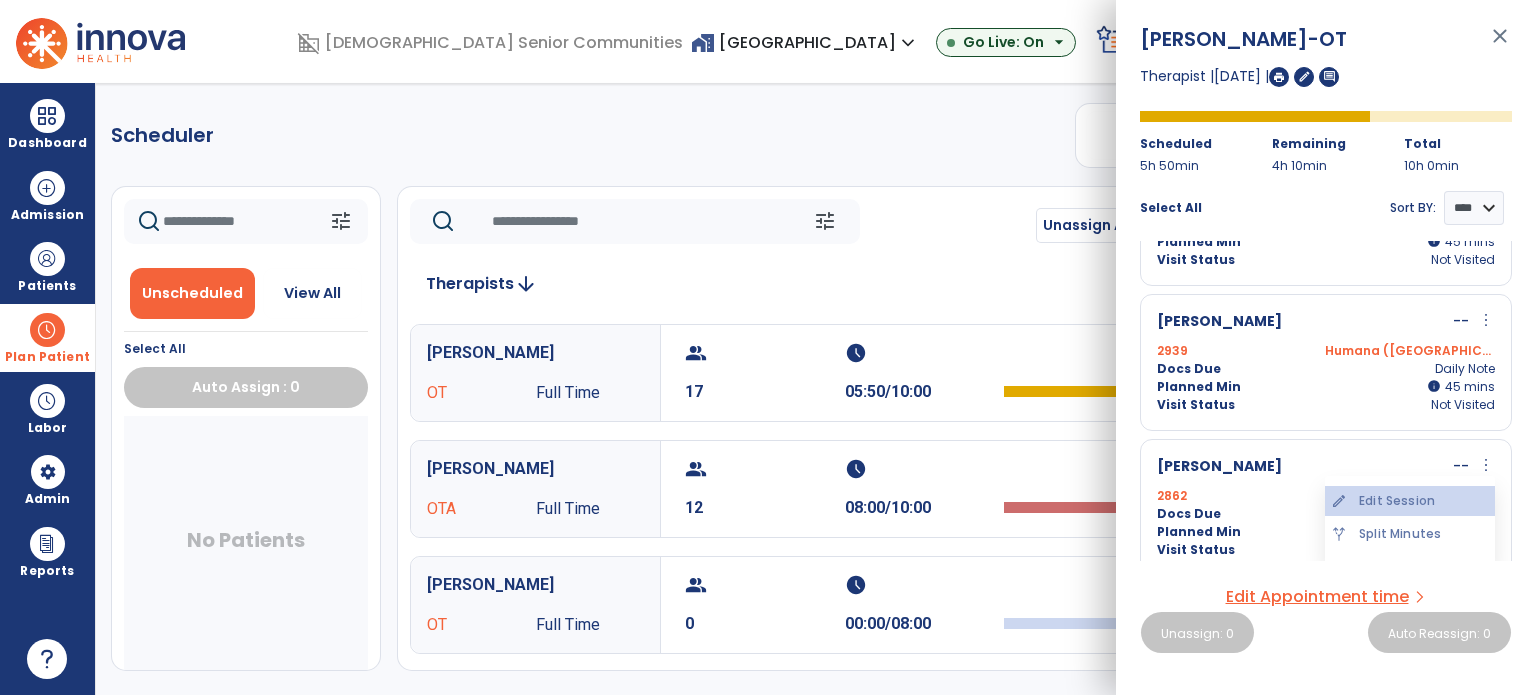 click on "edit   Edit Session" at bounding box center (1410, 501) 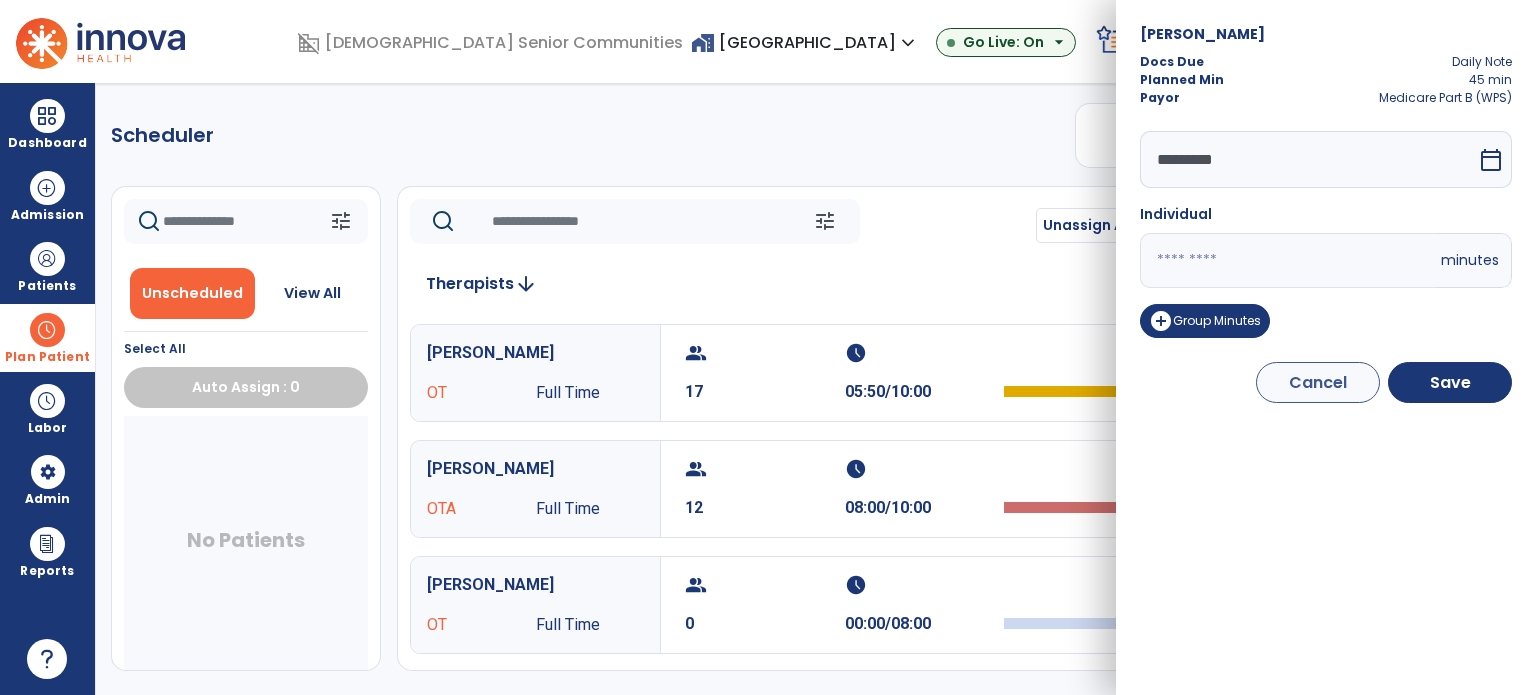 drag, startPoint x: 1224, startPoint y: 249, endPoint x: 1113, endPoint y: 279, distance: 114.982605 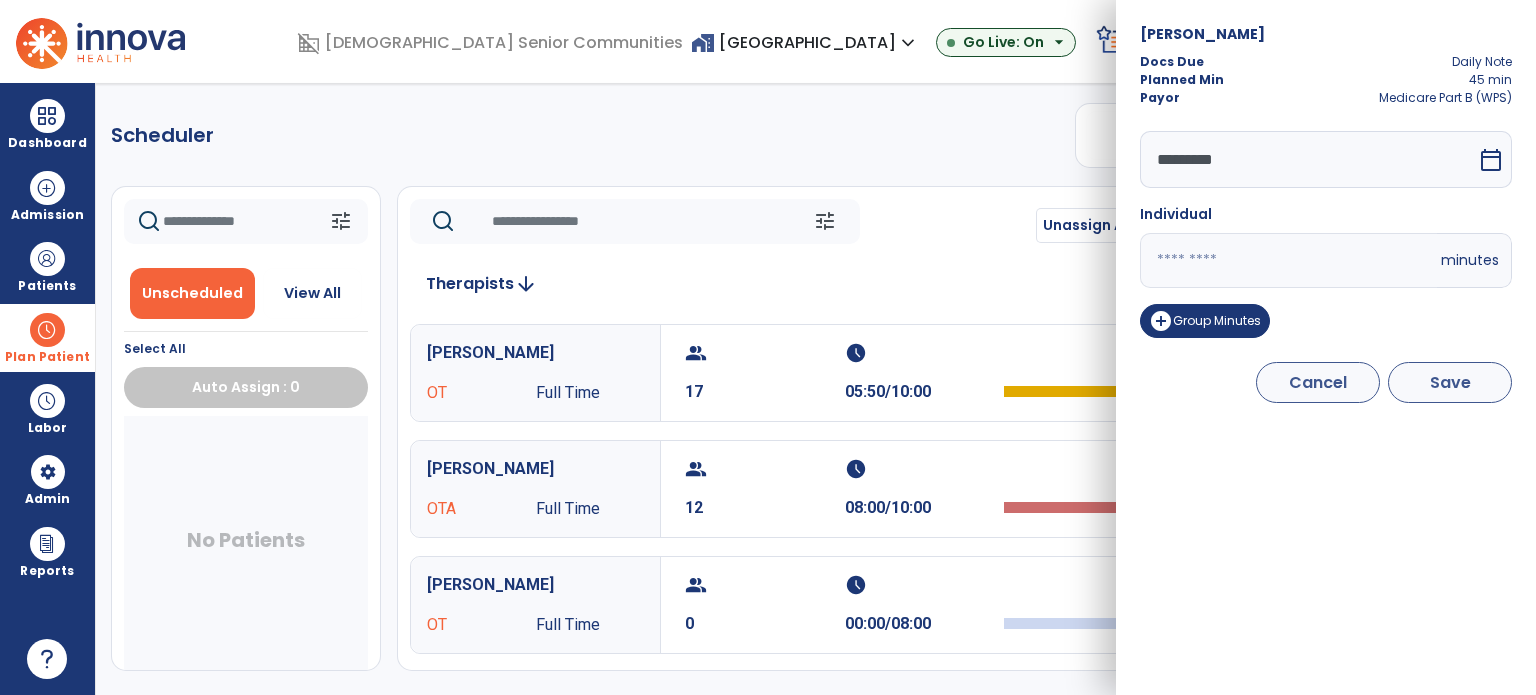 type on "**" 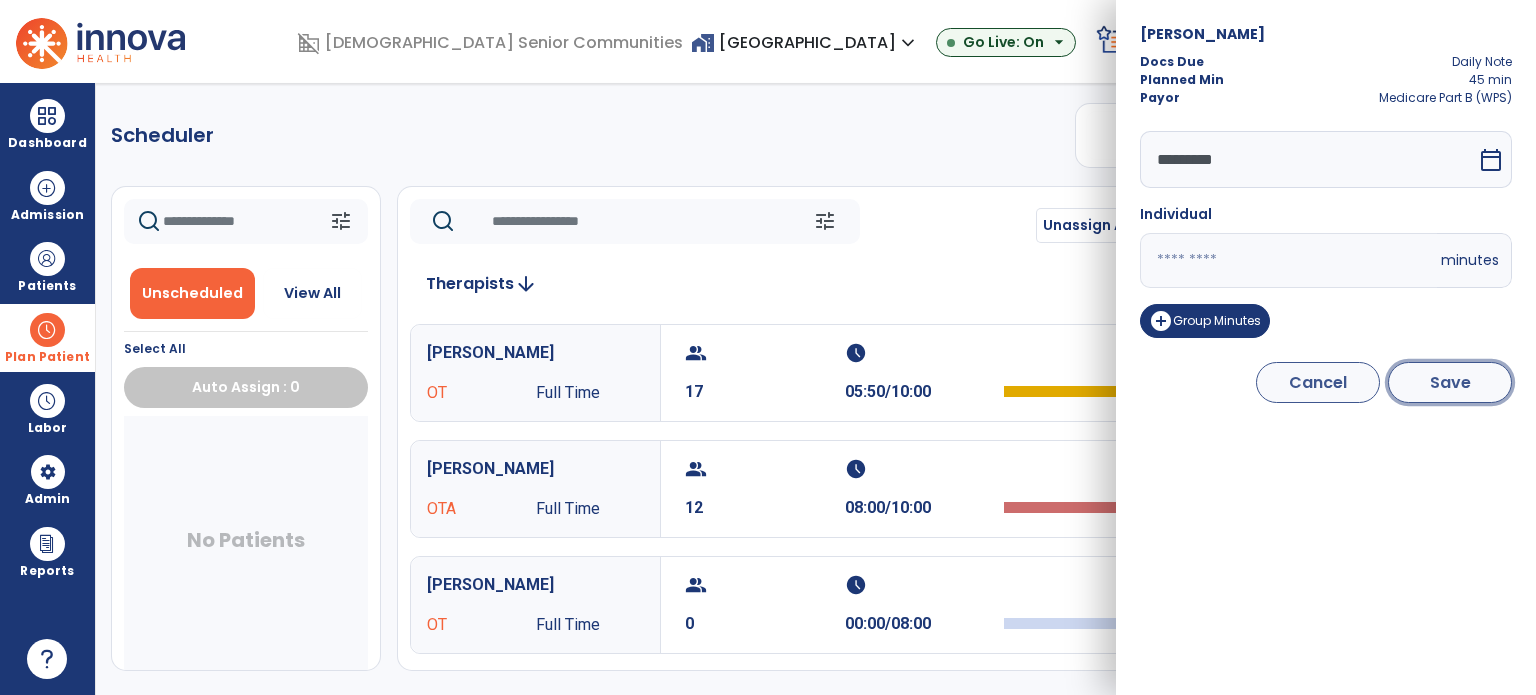 click on "Save" at bounding box center (1450, 382) 